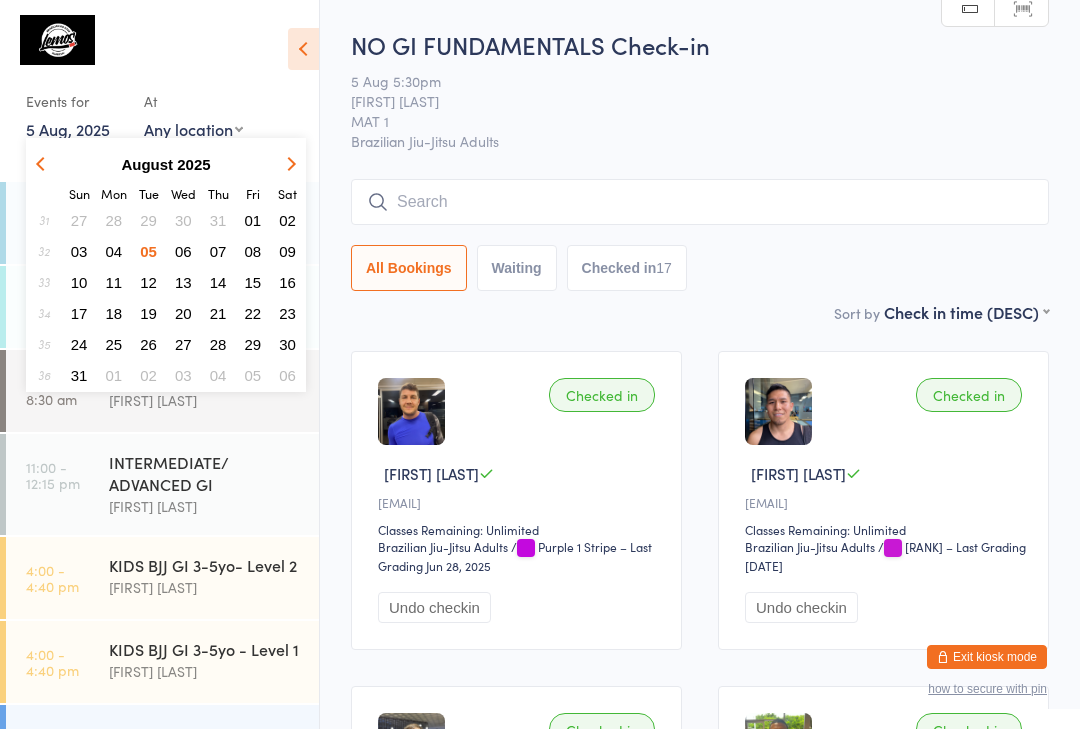 scroll, scrollTop: 0, scrollLeft: 0, axis: both 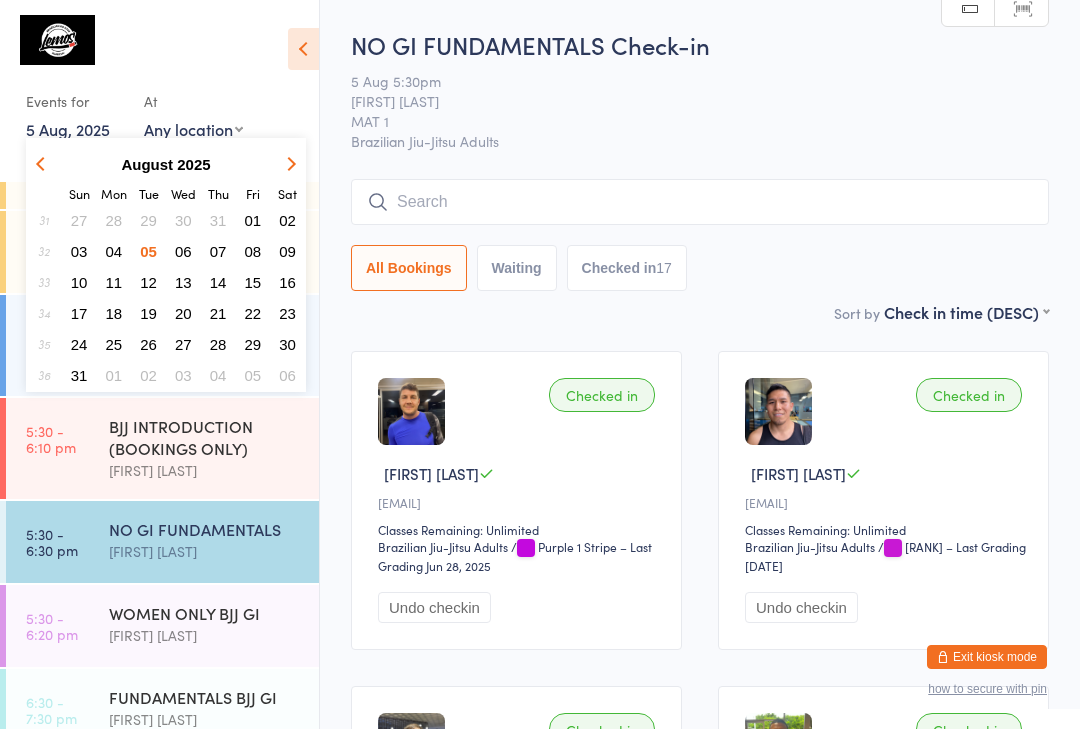 click on "06" at bounding box center (183, 251) 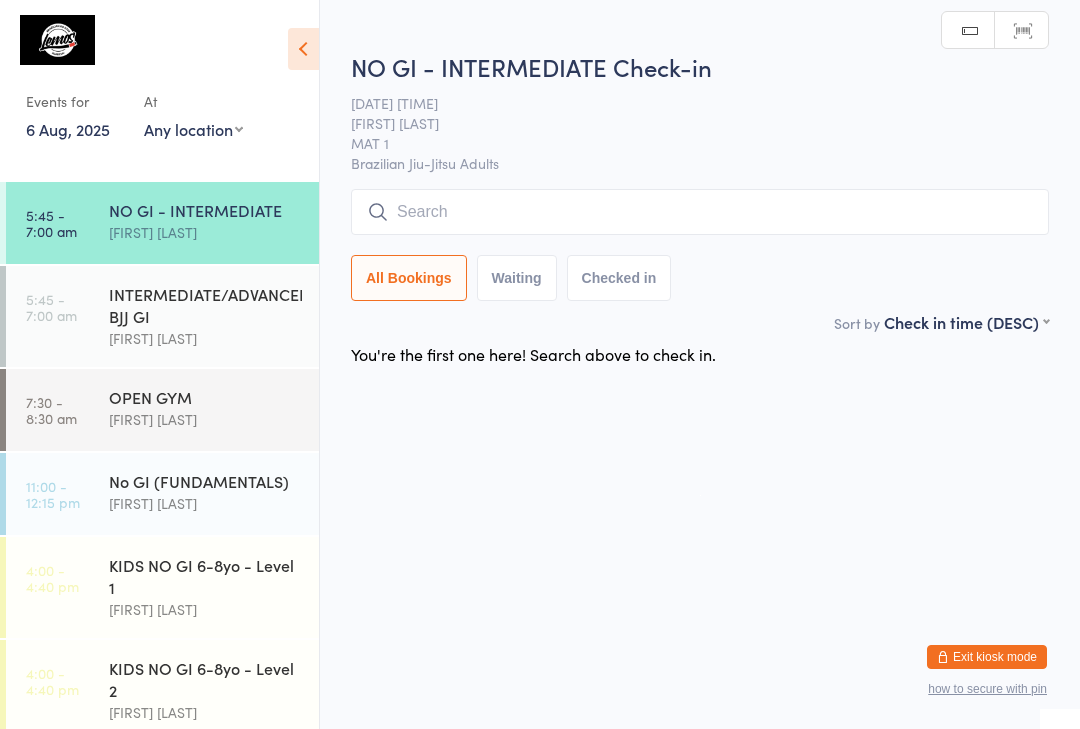 scroll, scrollTop: 0, scrollLeft: 0, axis: both 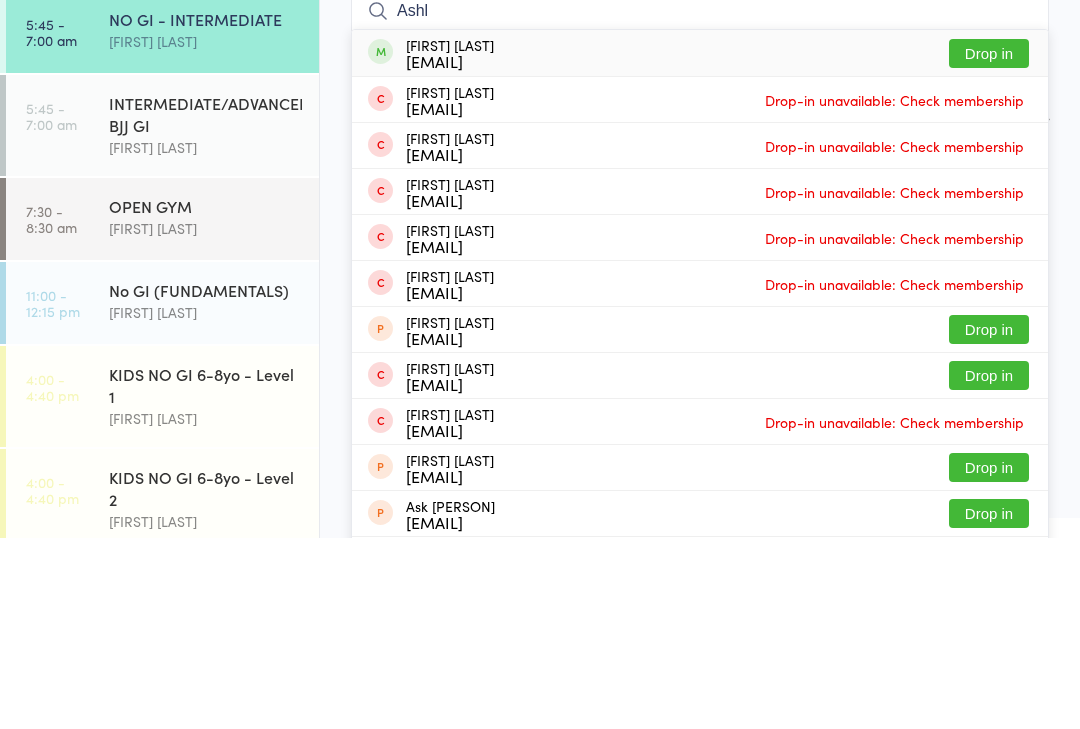 type on "Ashl" 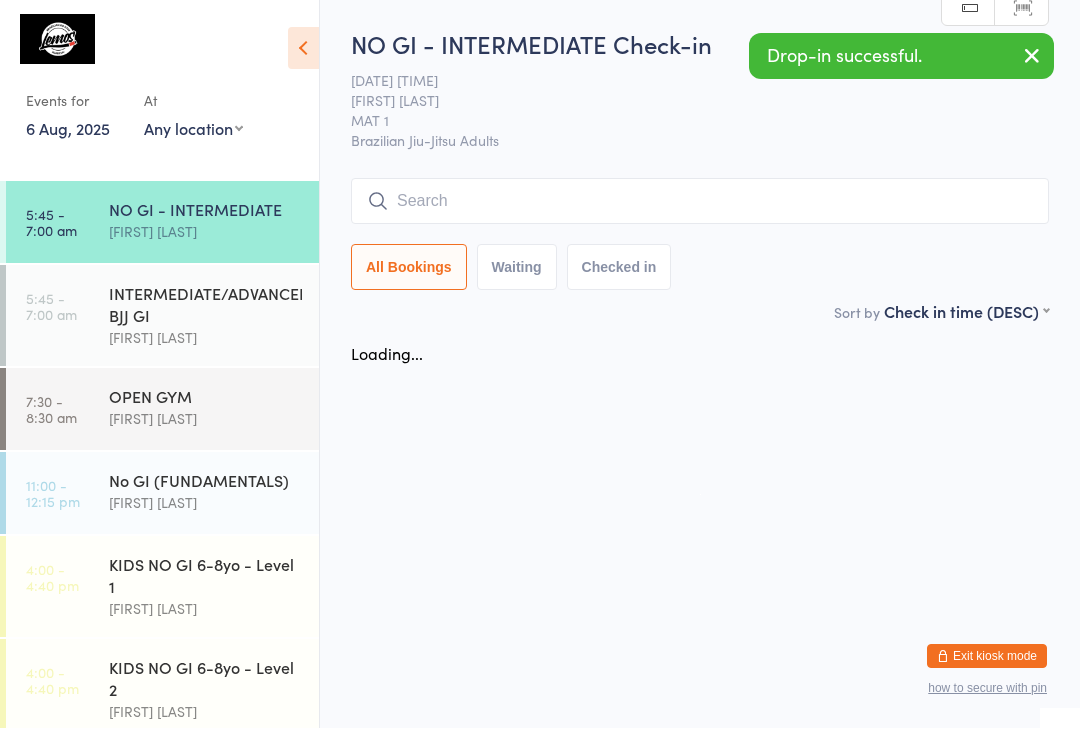 scroll, scrollTop: 1, scrollLeft: 0, axis: vertical 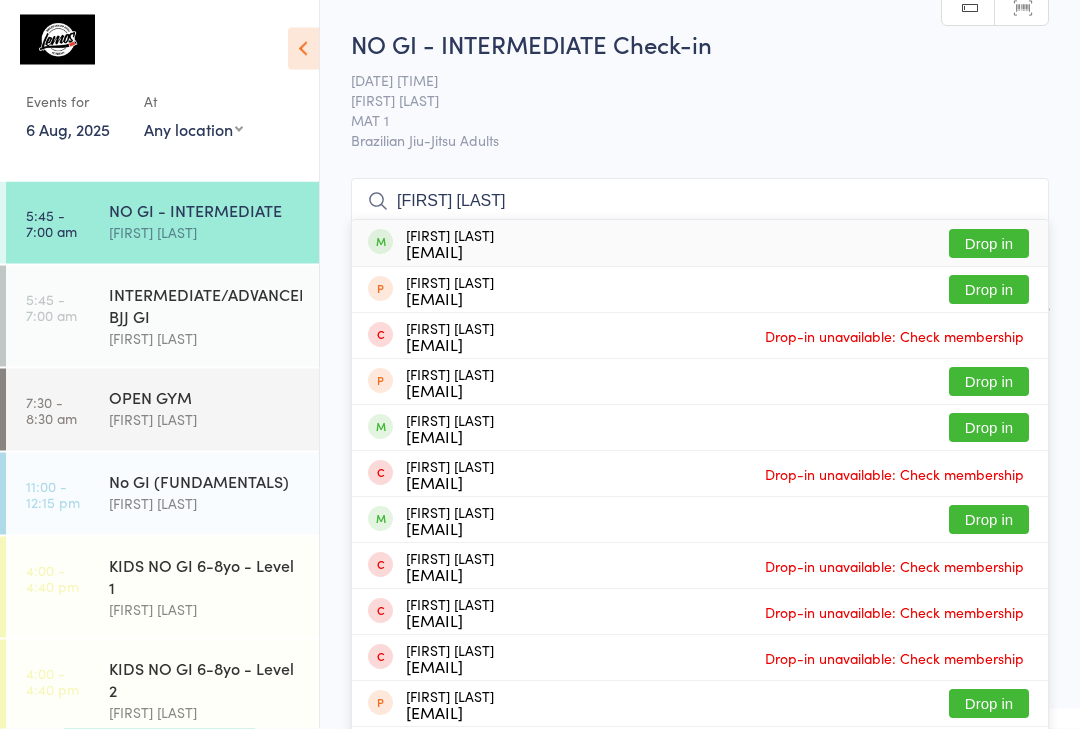 type on "[FIRST] [LAST]" 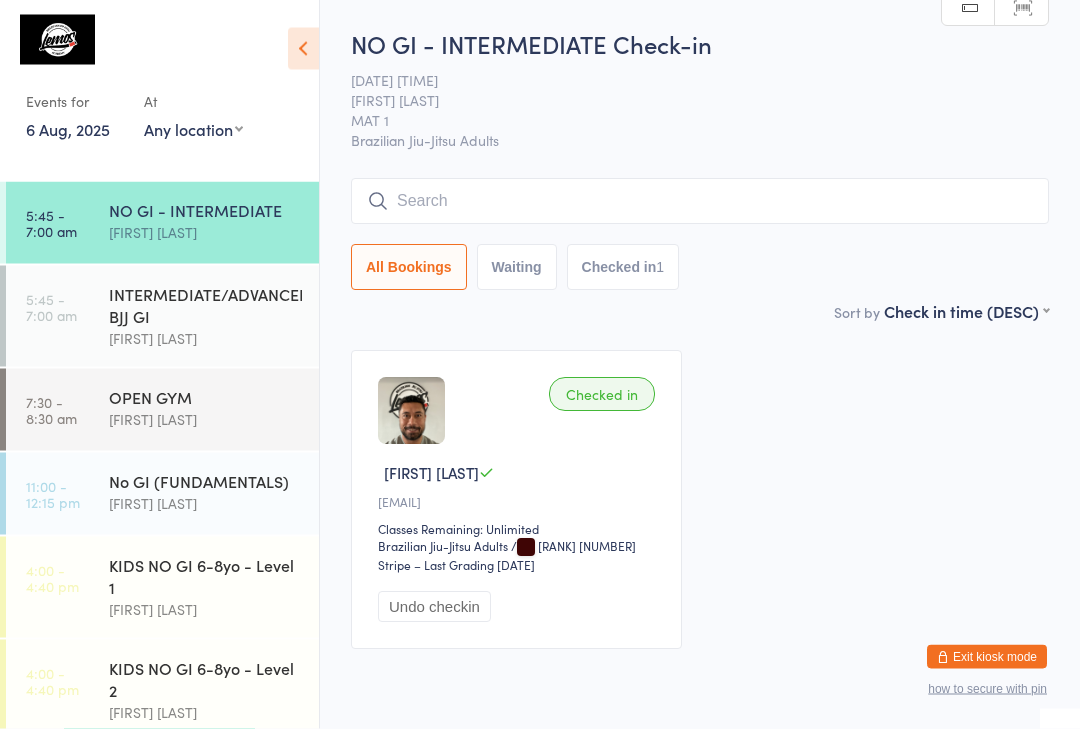 scroll, scrollTop: 1, scrollLeft: 0, axis: vertical 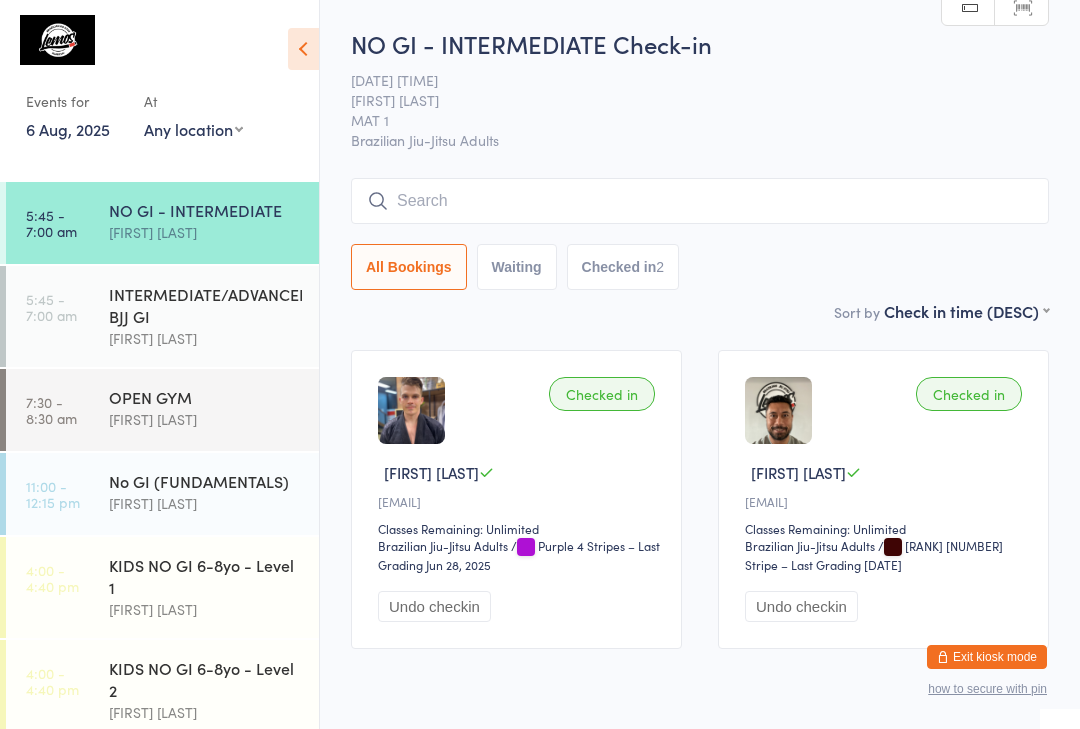 click at bounding box center (700, 201) 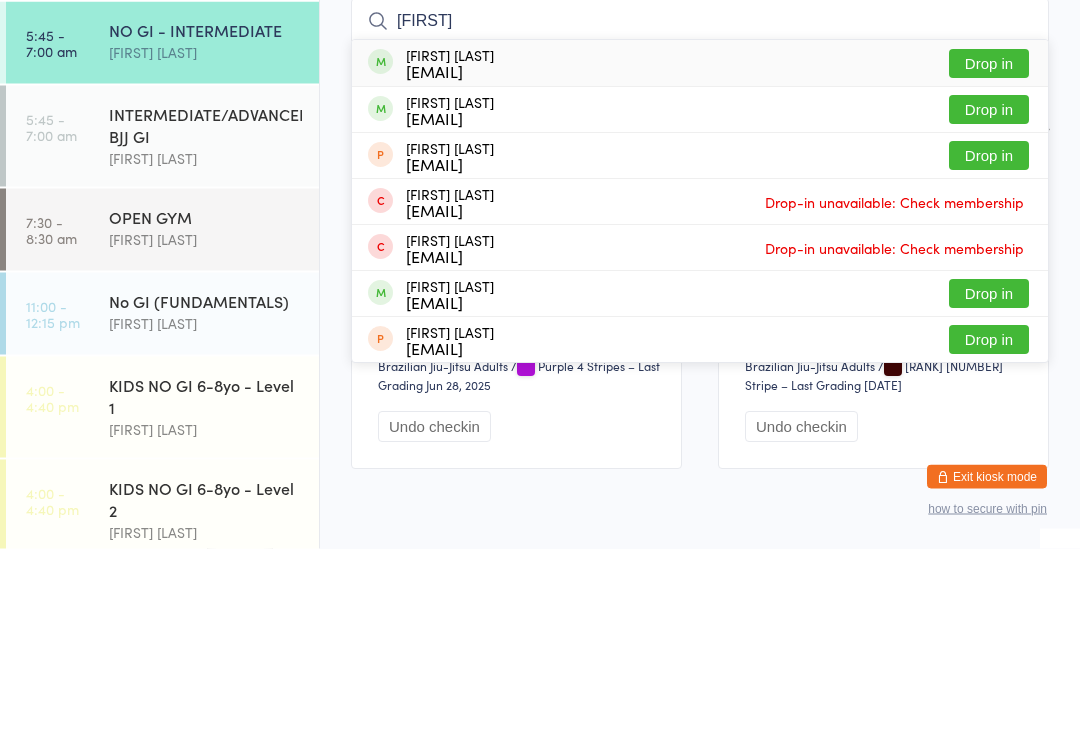 type on "[FIRST]" 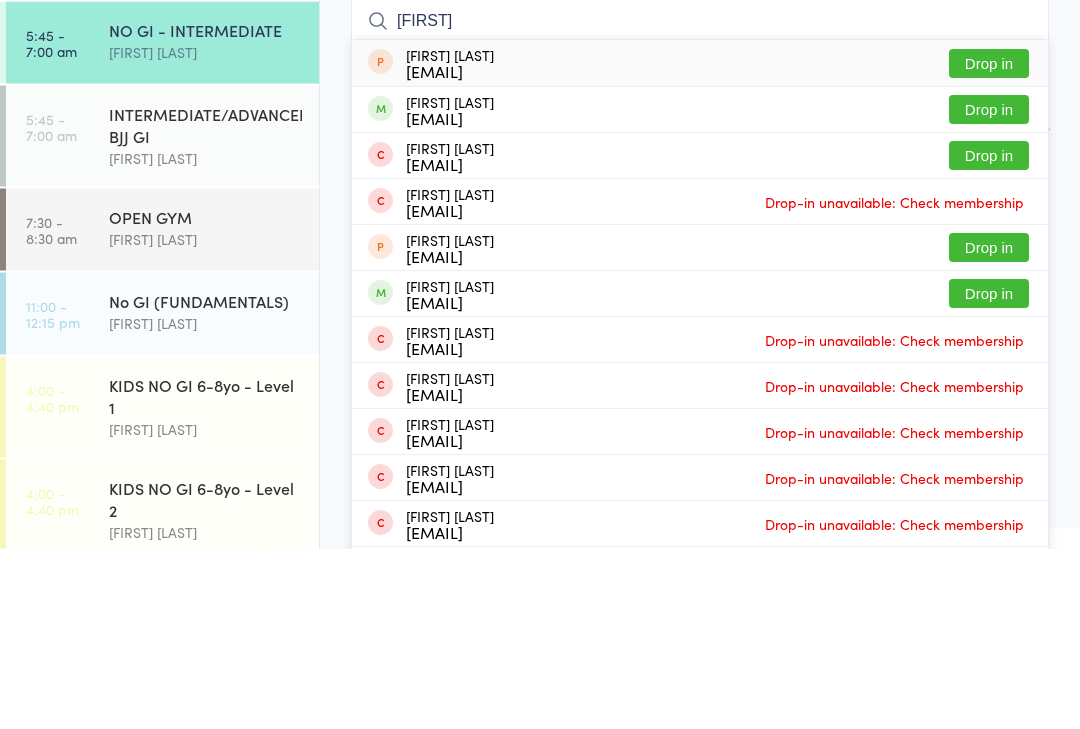 type on "[FIRST]" 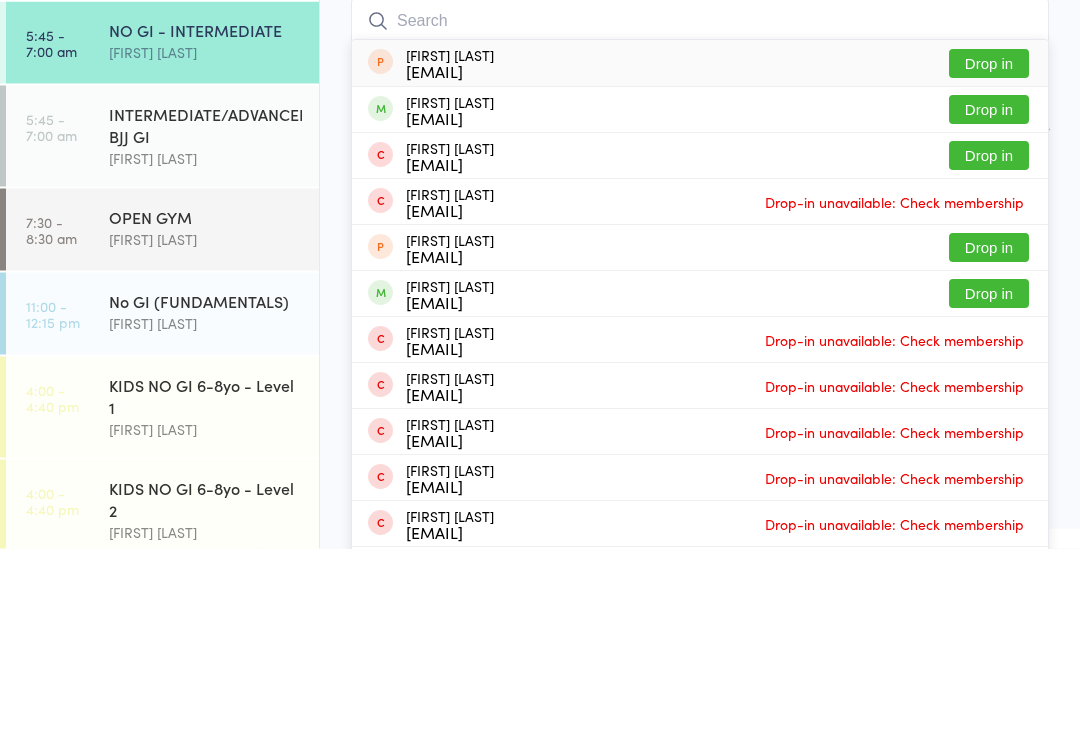 scroll, scrollTop: 181, scrollLeft: 0, axis: vertical 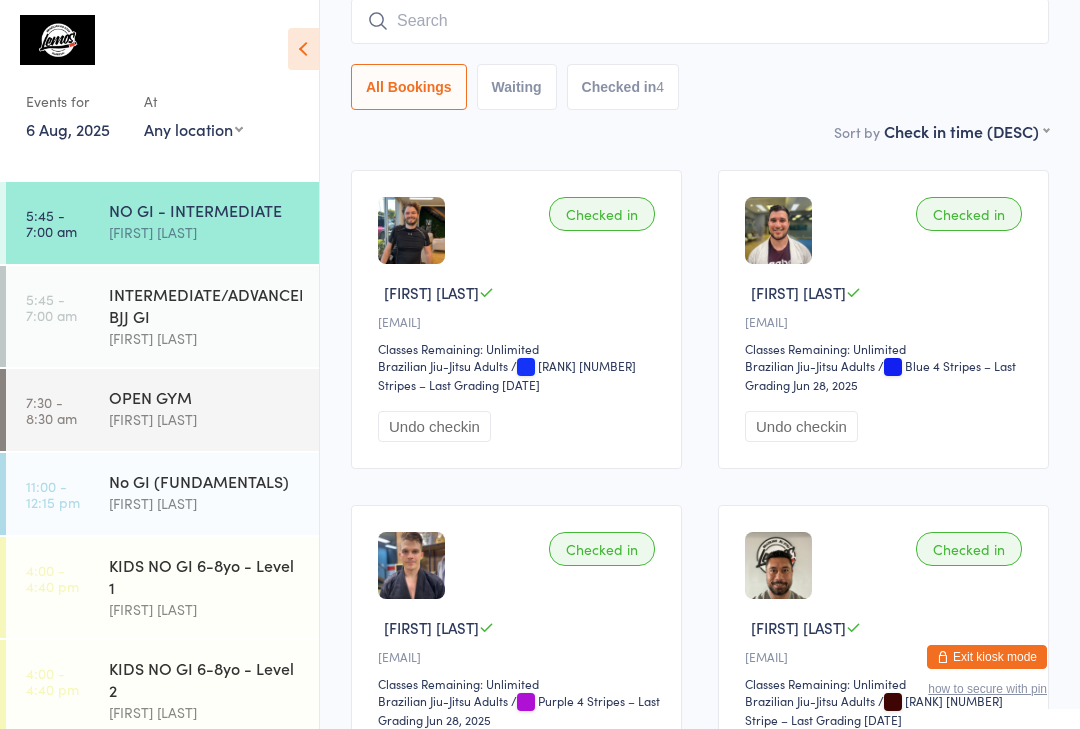 click at bounding box center [700, 21] 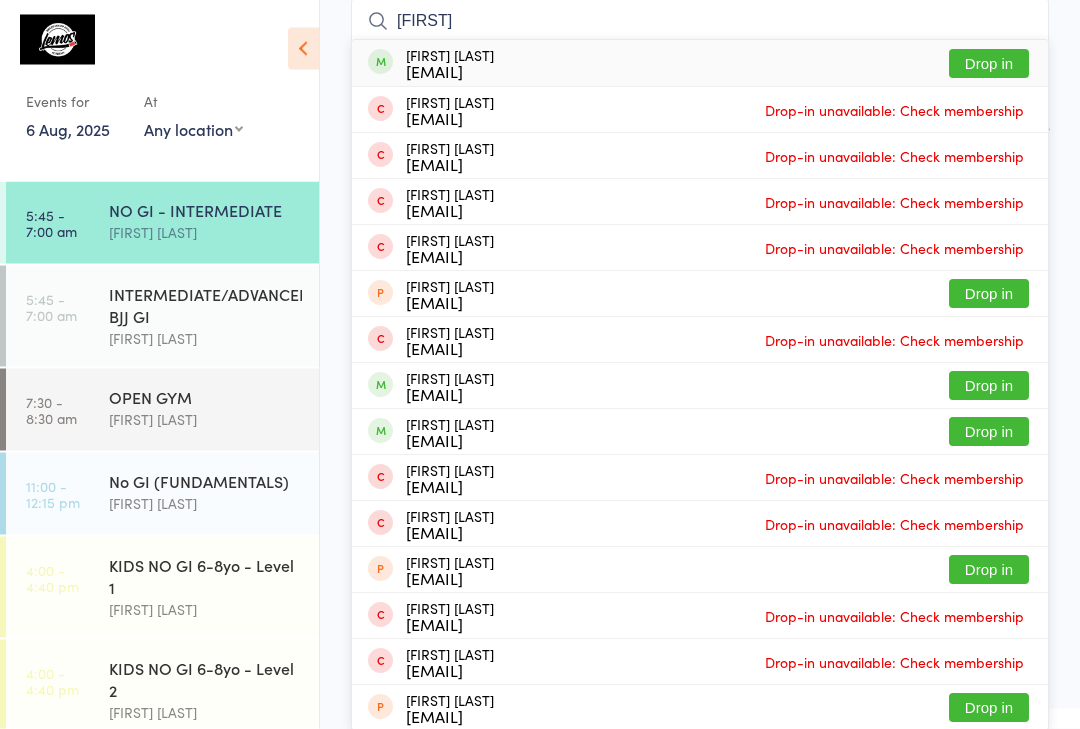 type on "[FIRST]" 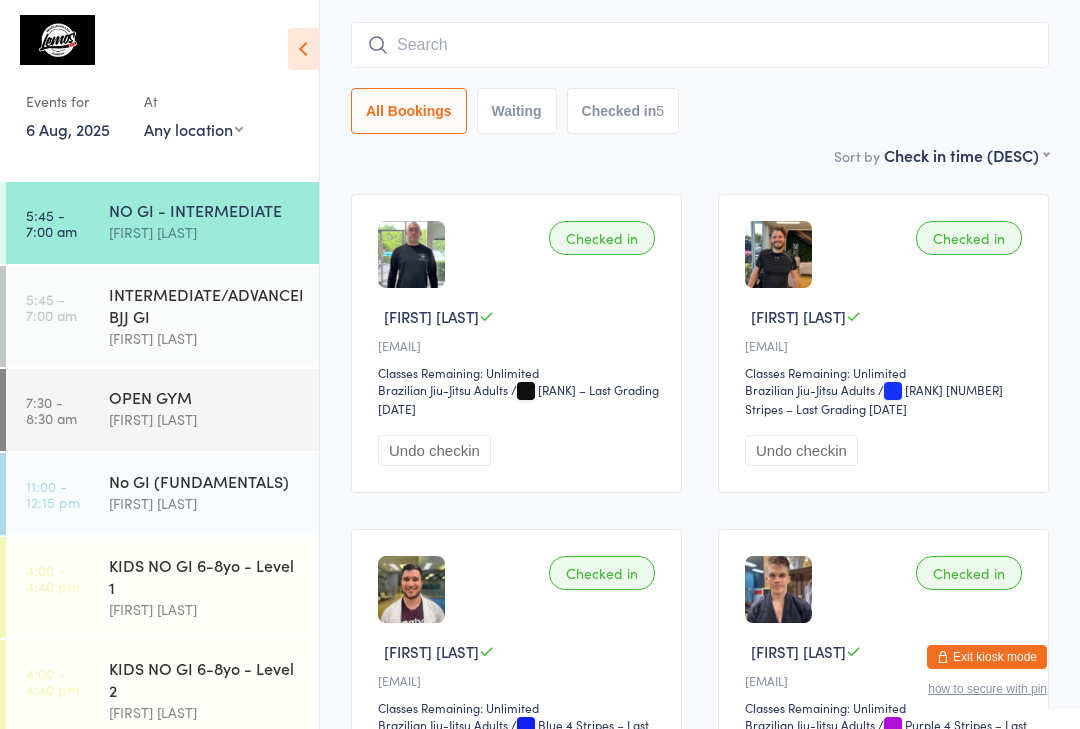 scroll, scrollTop: 129, scrollLeft: 0, axis: vertical 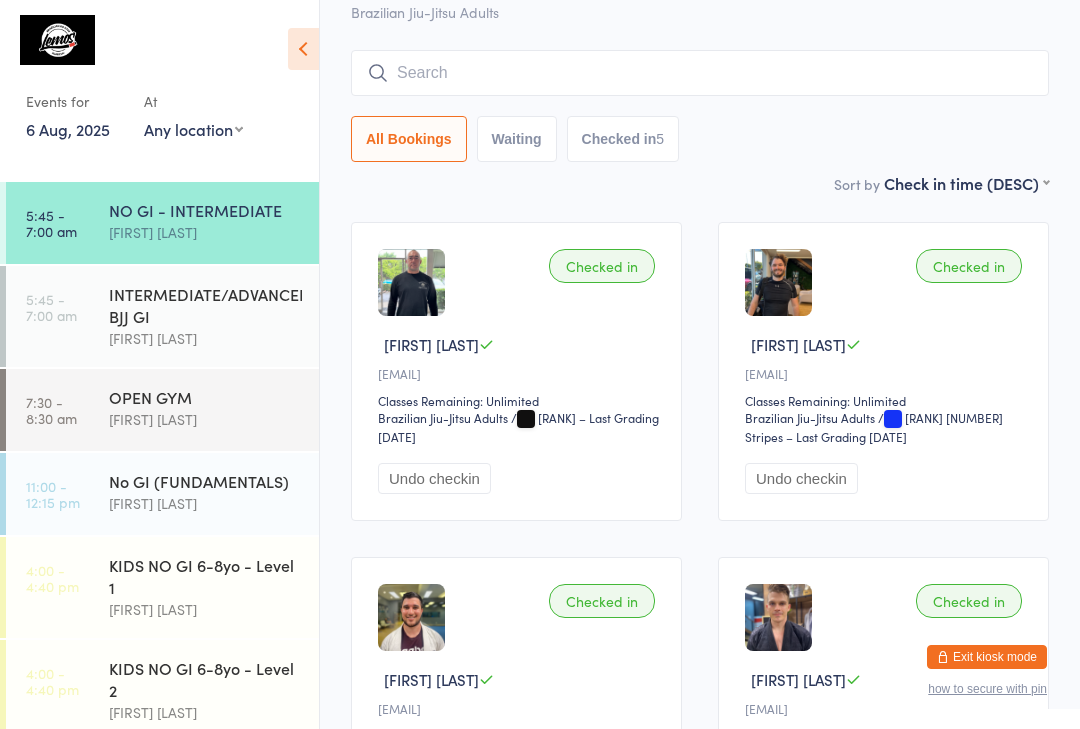 click at bounding box center [700, 73] 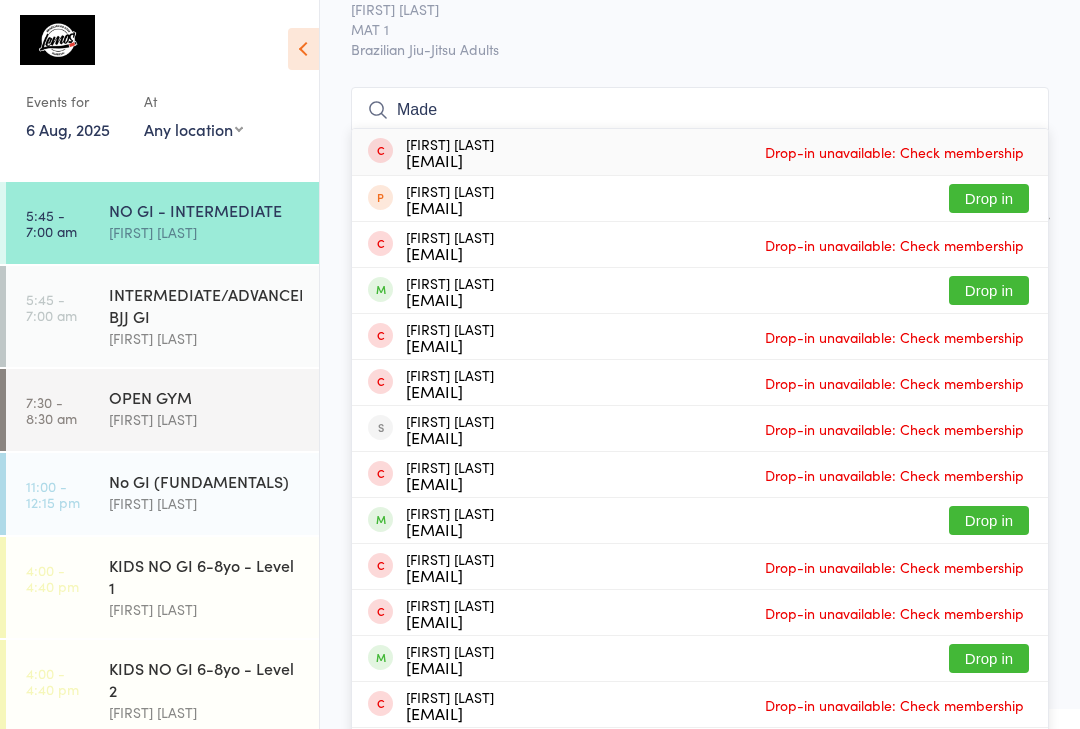 scroll, scrollTop: 80, scrollLeft: 0, axis: vertical 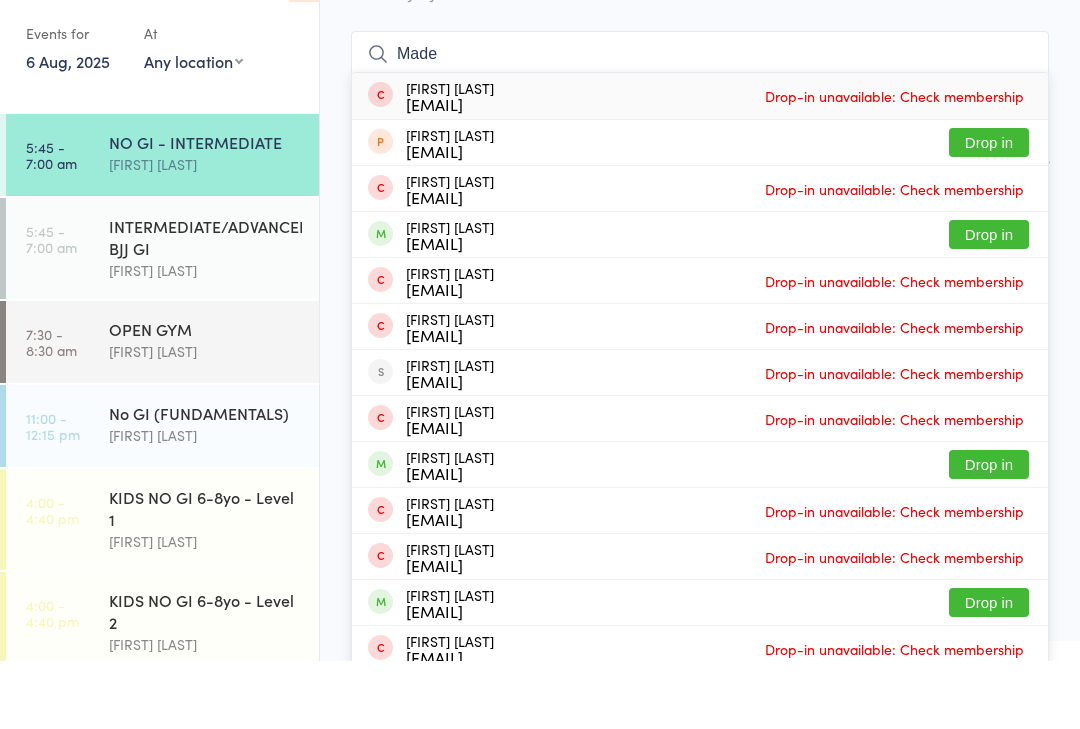 type on "Made" 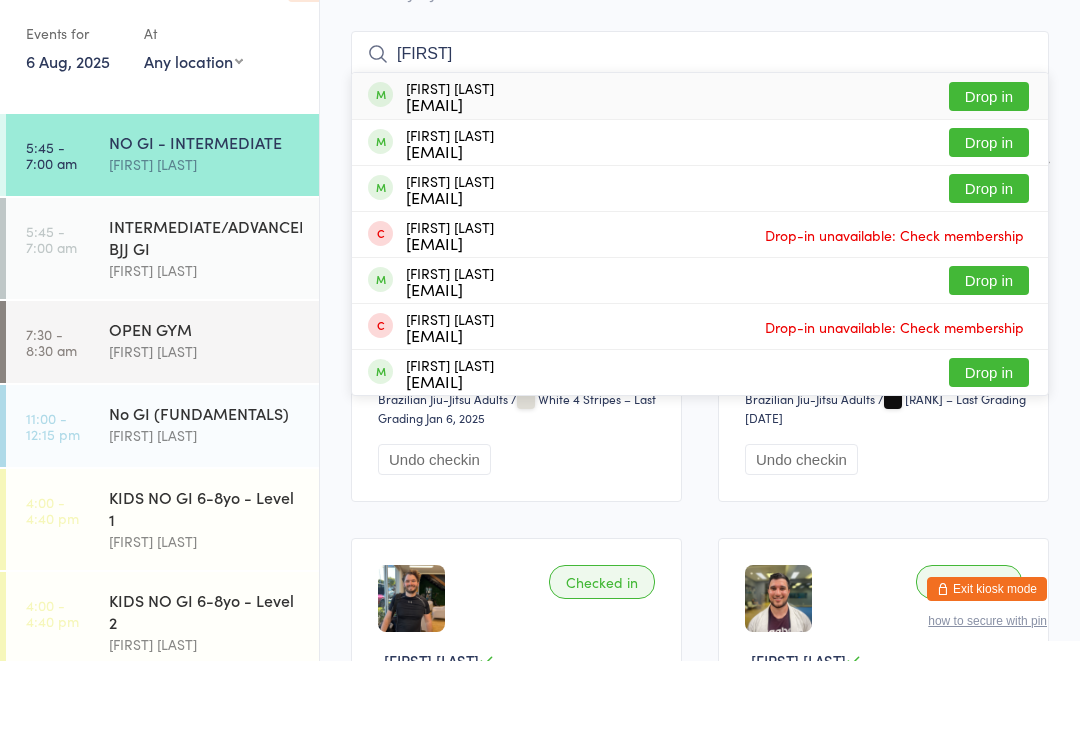 type on "[FIRST]" 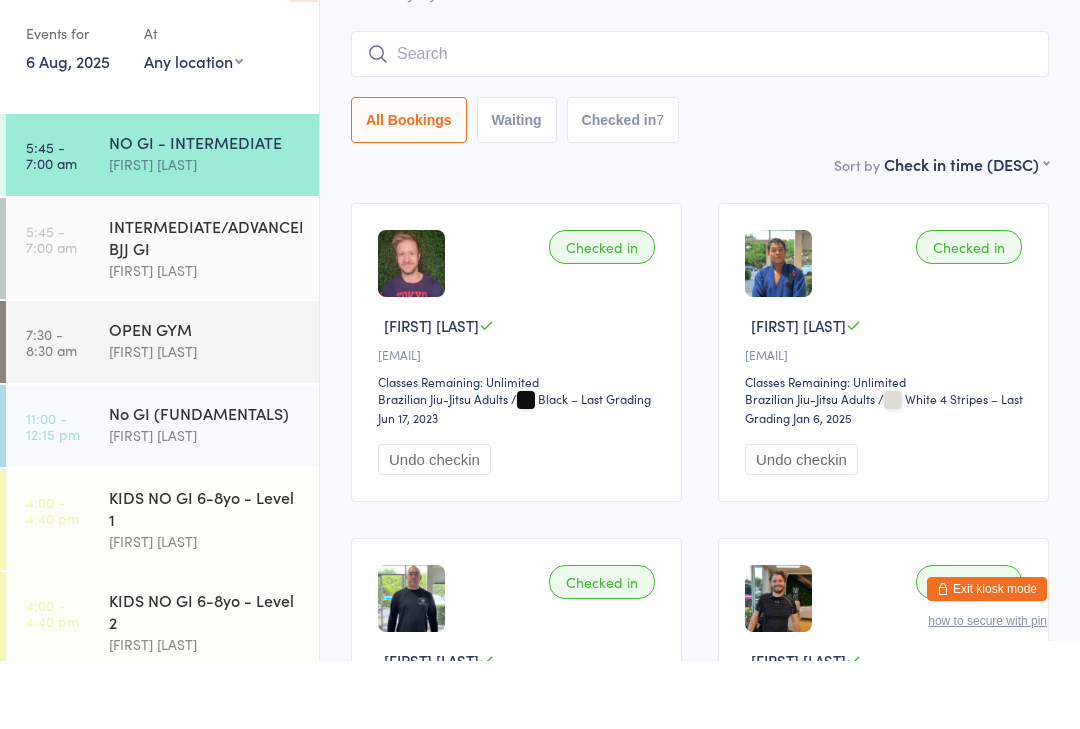 click on "INTERMEDIATE/ADVANCED BJJ GI" at bounding box center [205, 305] 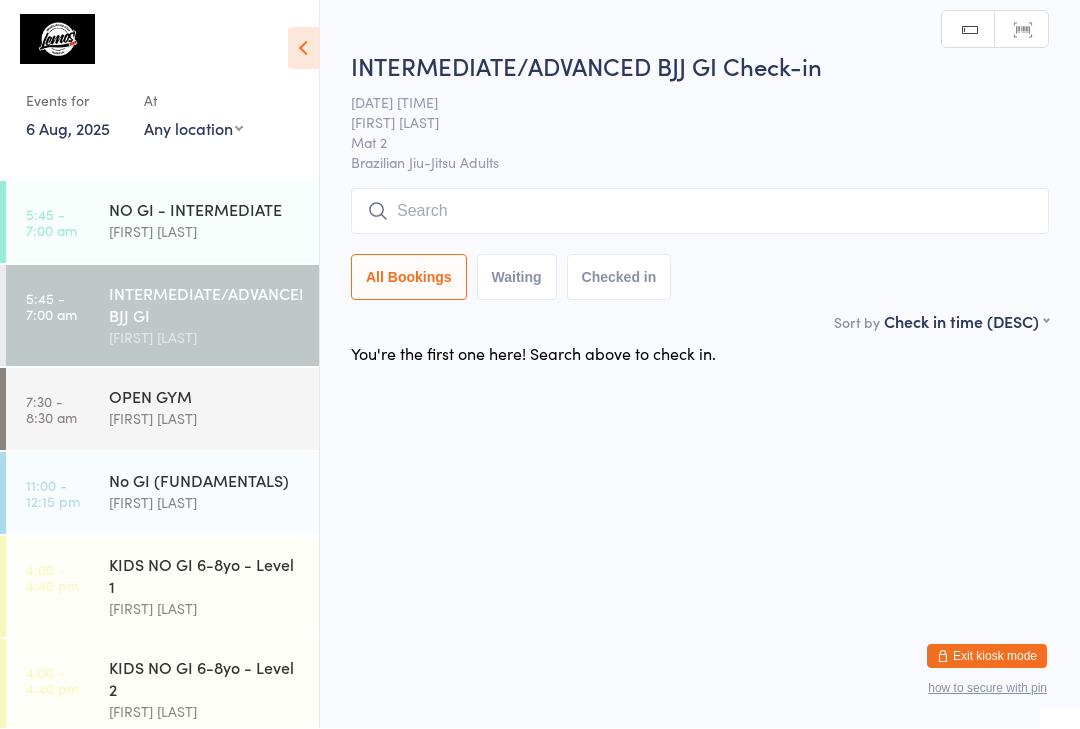 click at bounding box center [700, 212] 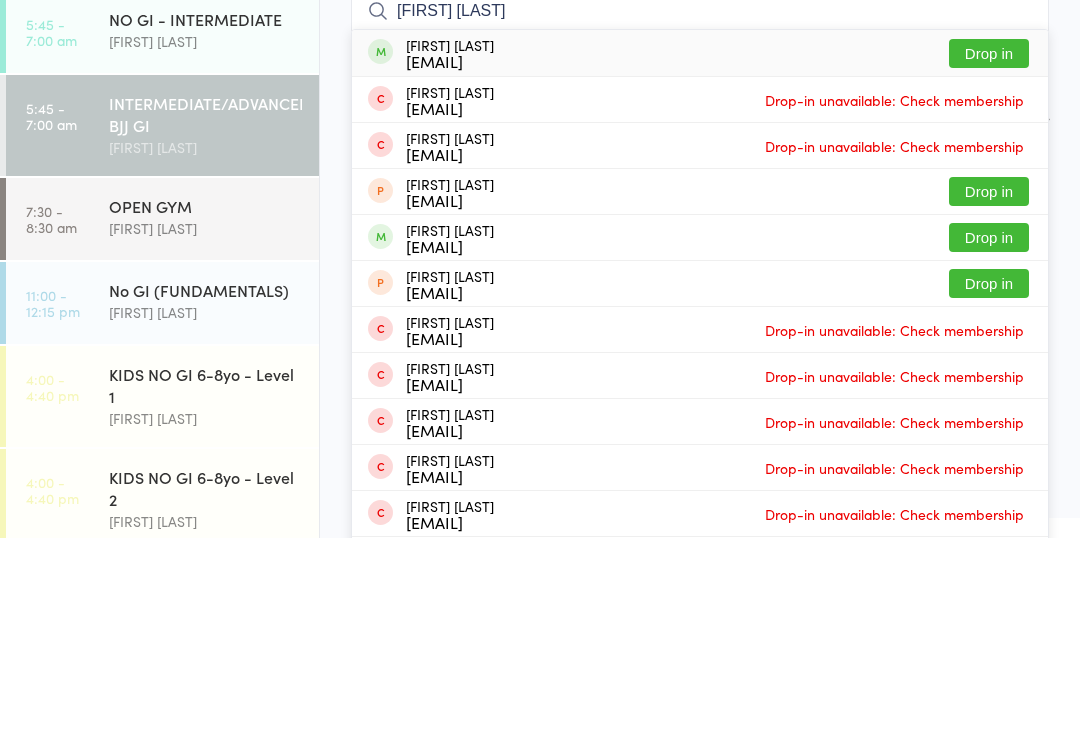 type on "[FIRST] [LAST]" 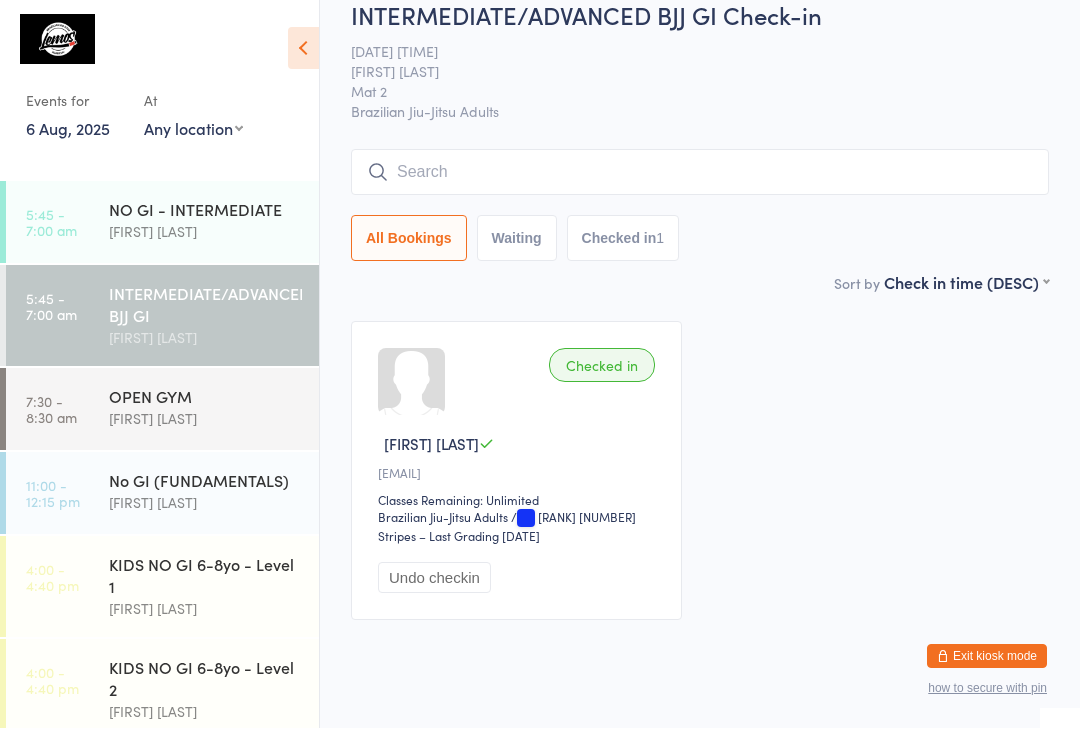 scroll, scrollTop: 30, scrollLeft: 0, axis: vertical 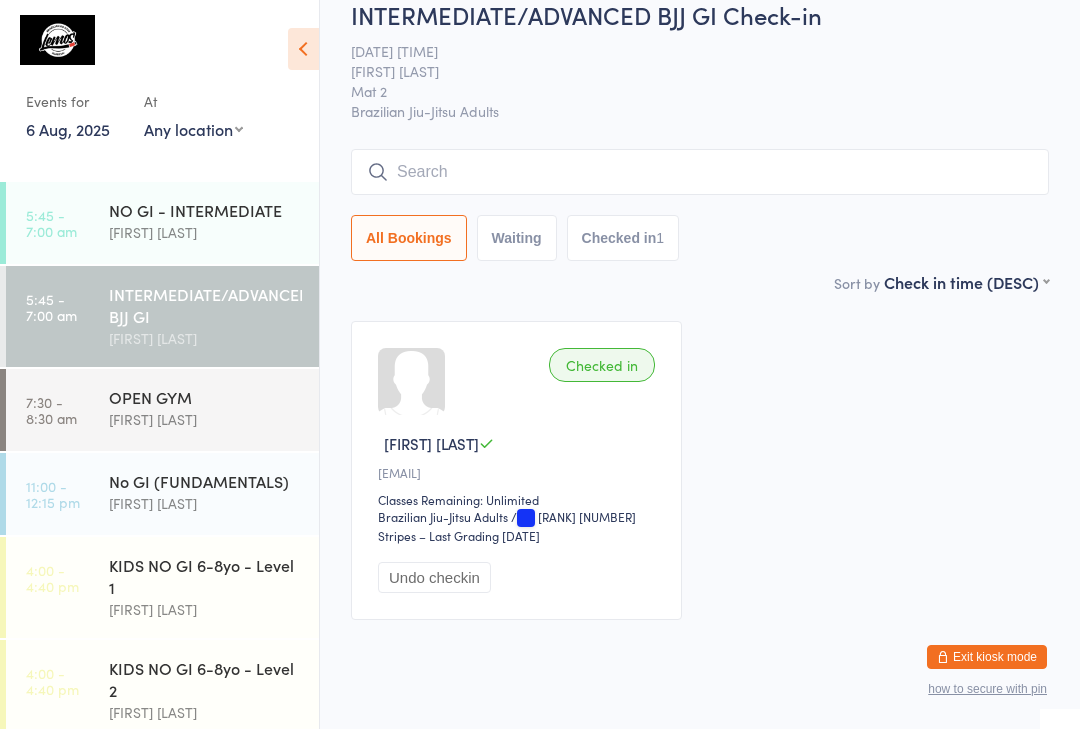 click on "INTERMEDIATE/ADVANCED BJJ GI Check-in [DATE] [TIME] [FIRST] [LAST] Mat [NUMBER] Brazilian Jiu-Jitsu Adults Manual search Scanner input All Bookings Waiting Checked in [NUMBER]" at bounding box center [700, 134] 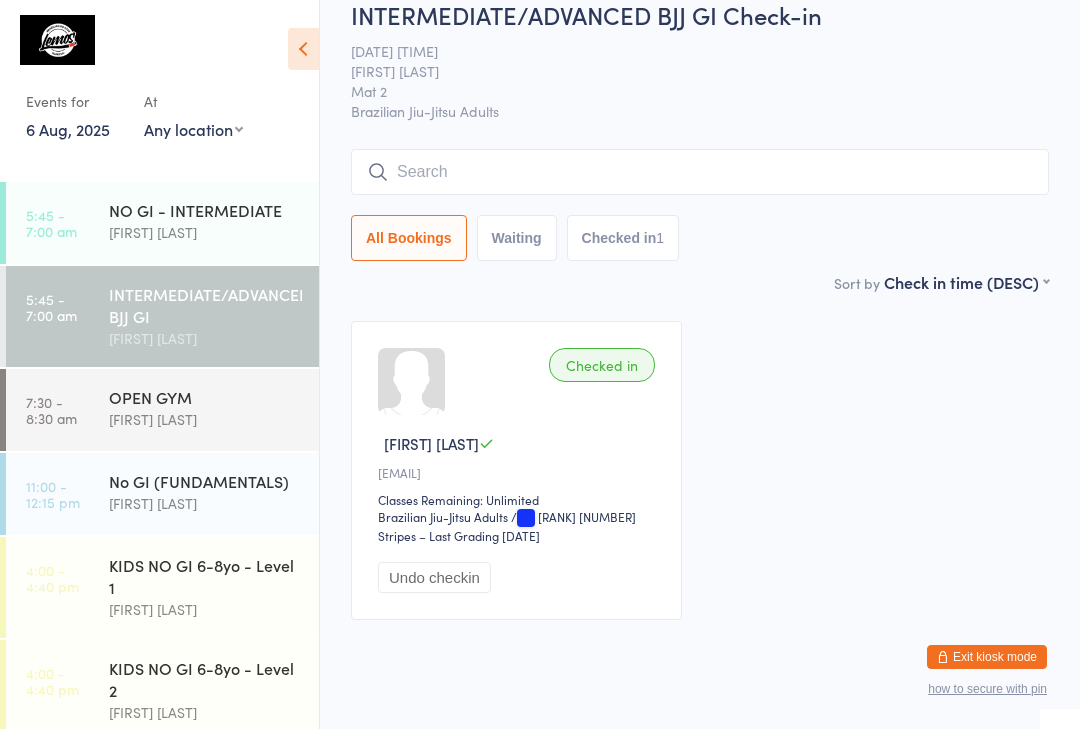 click at bounding box center (700, 172) 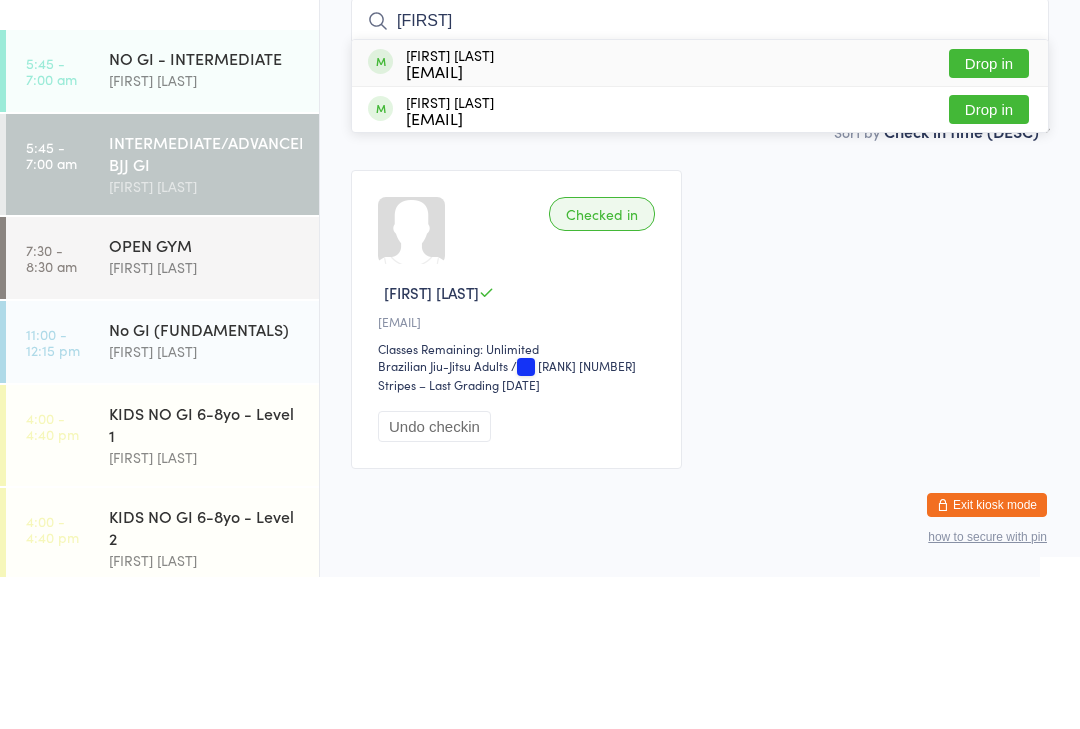 type on "[FIRST]" 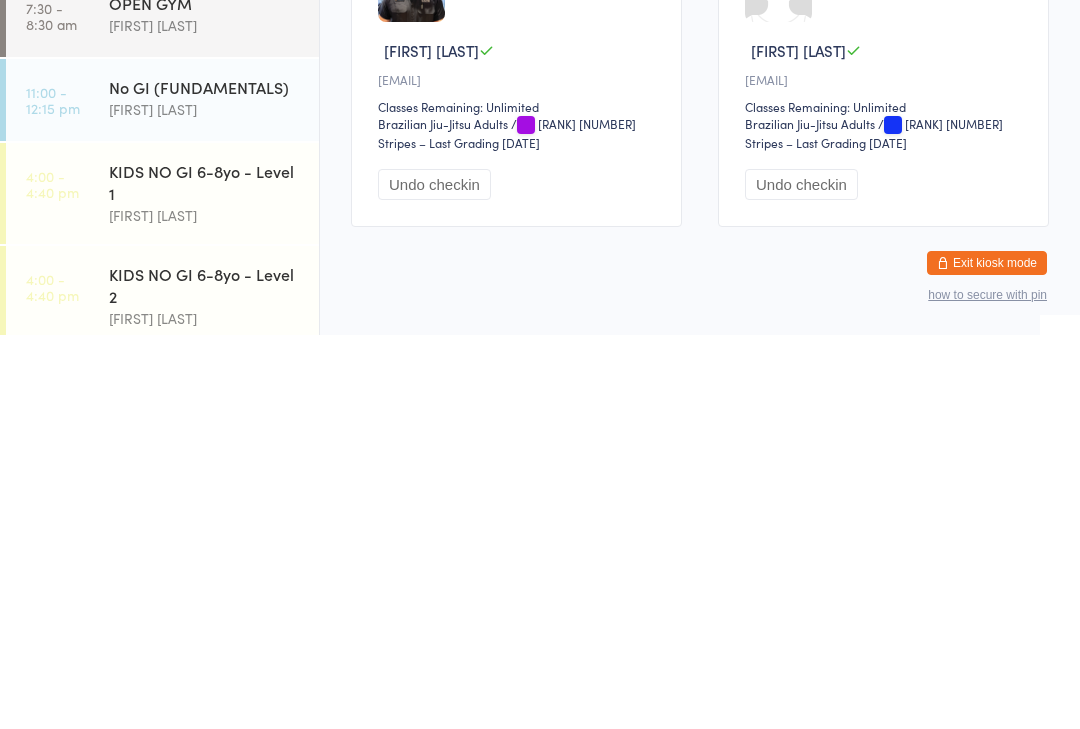 scroll, scrollTop: 86, scrollLeft: 0, axis: vertical 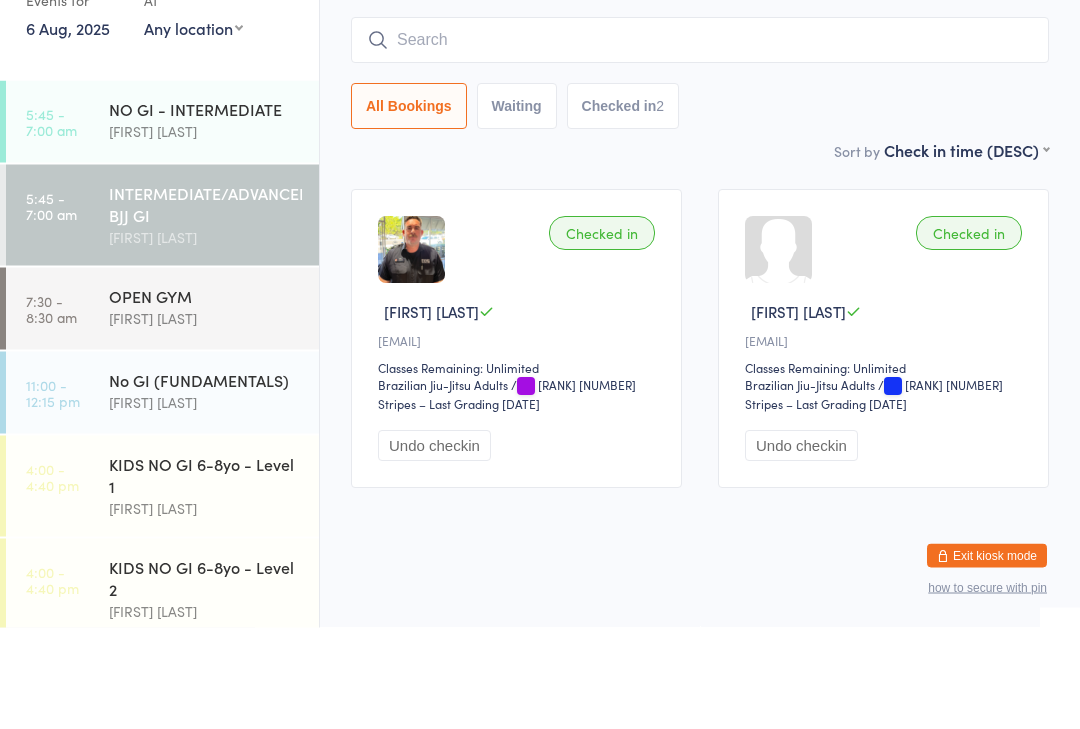 click on "NO GI - INTERMEDIATE" at bounding box center (205, 210) 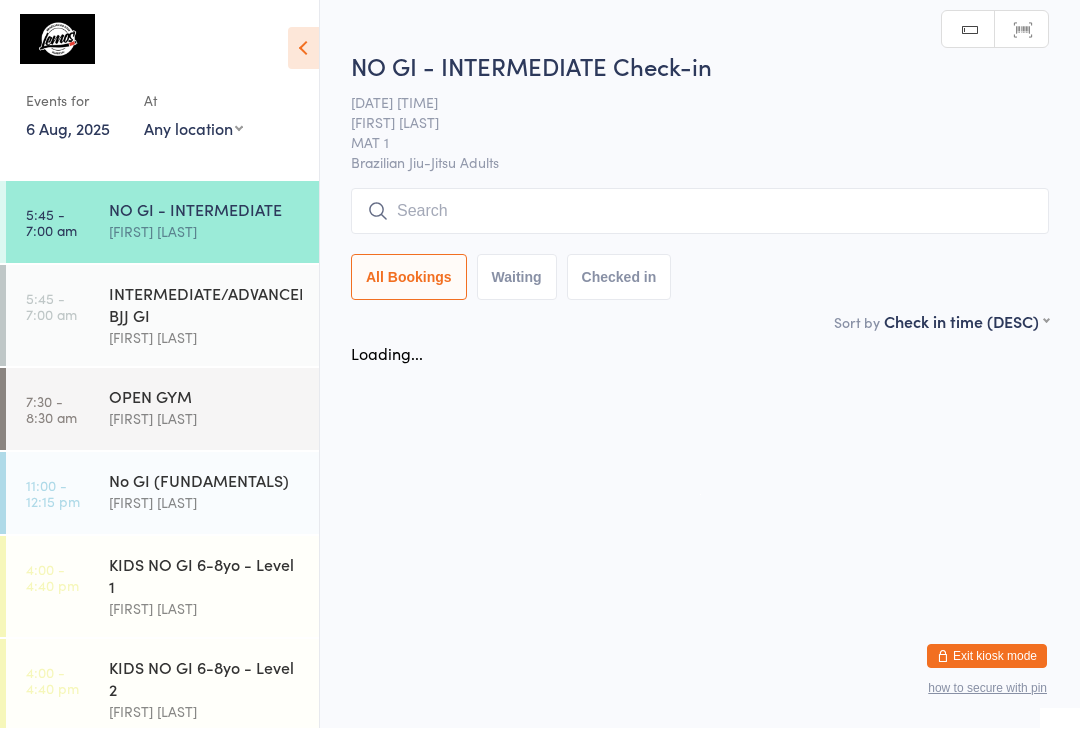scroll, scrollTop: 1, scrollLeft: 0, axis: vertical 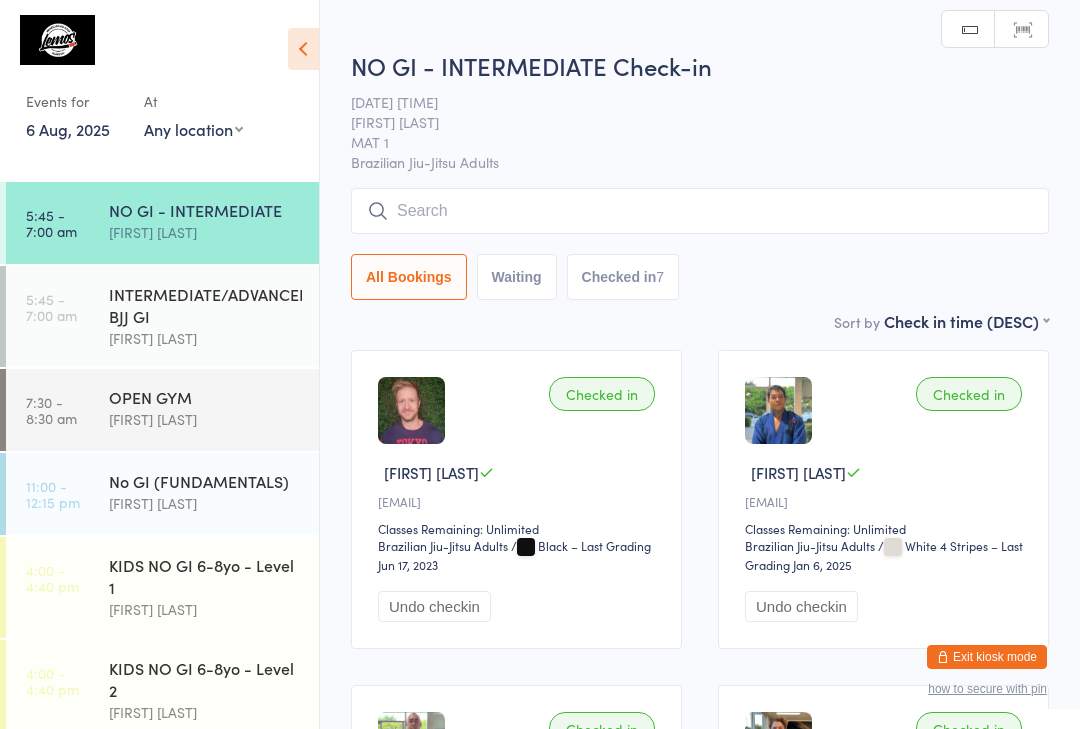 click at bounding box center (700, 211) 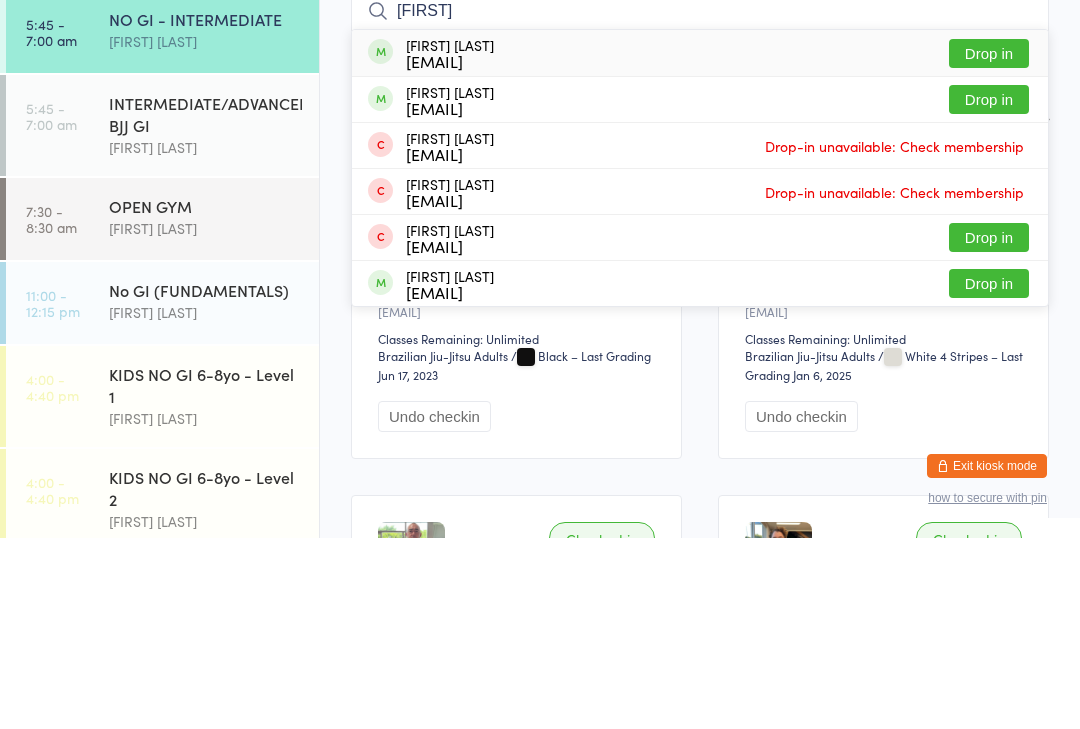 type on "[FIRST]" 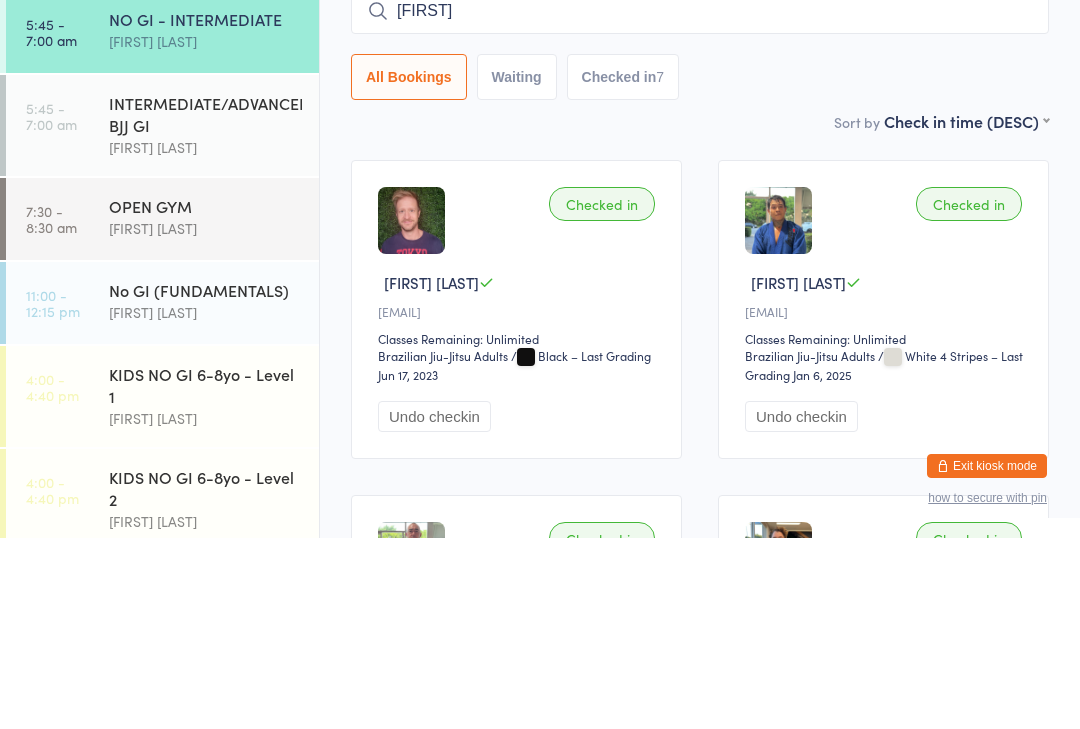 type 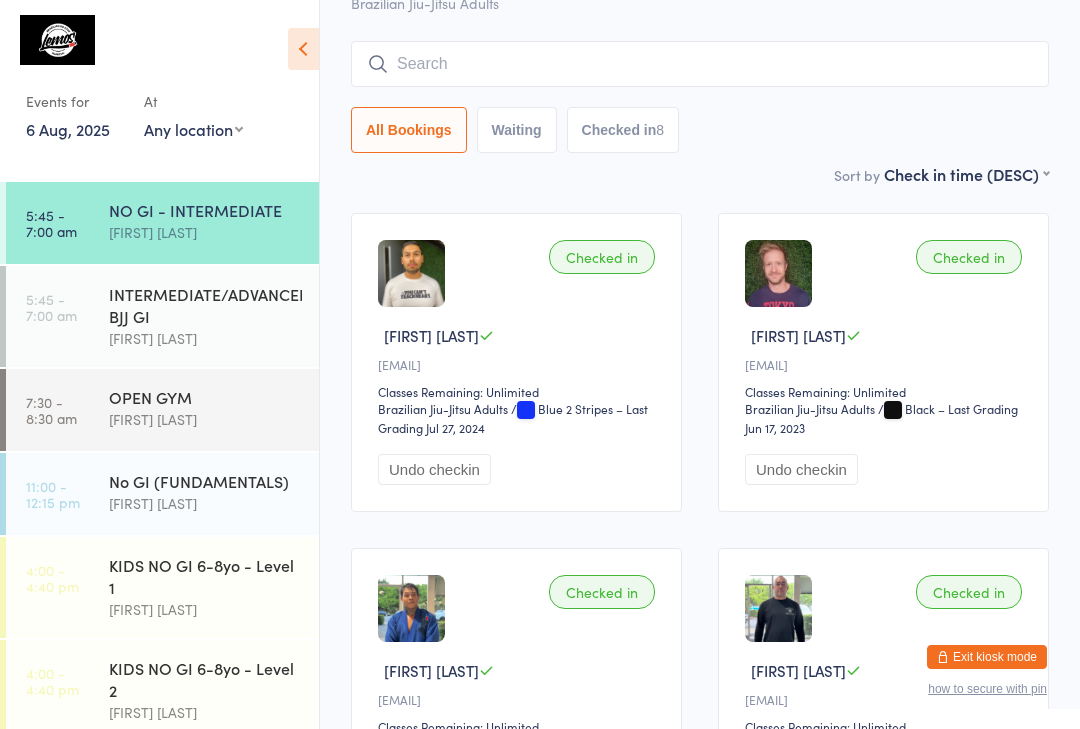 scroll, scrollTop: 137, scrollLeft: 0, axis: vertical 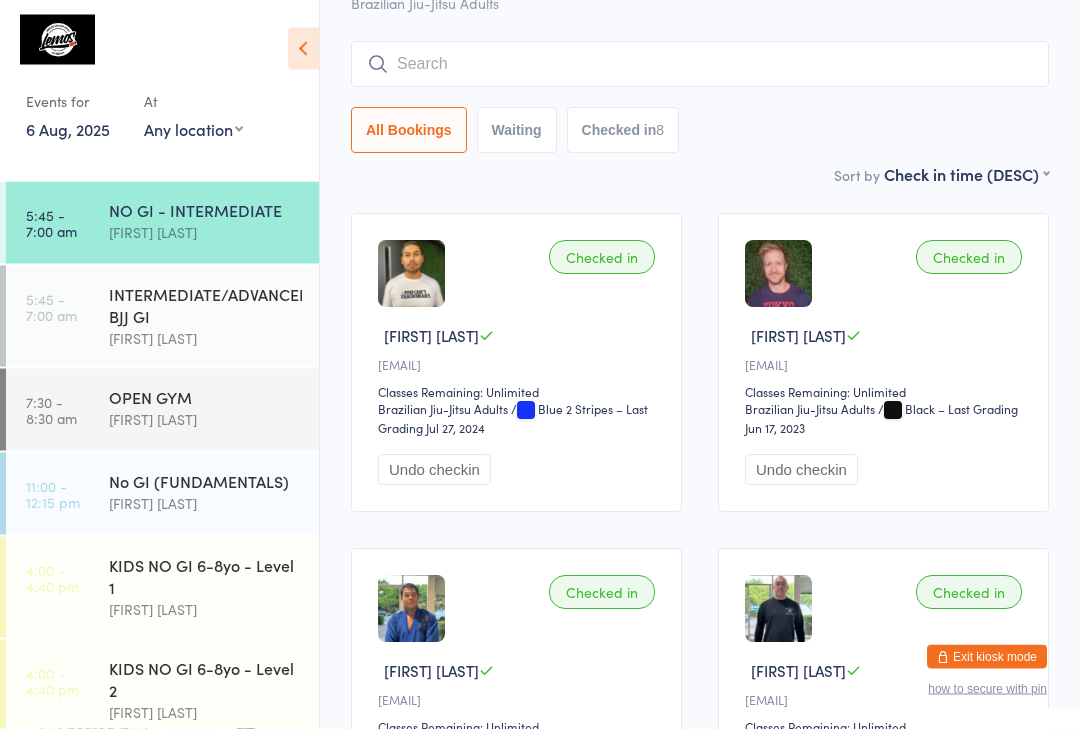 click on "INTERMEDIATE/ADVANCED BJJ GI" at bounding box center [205, 305] 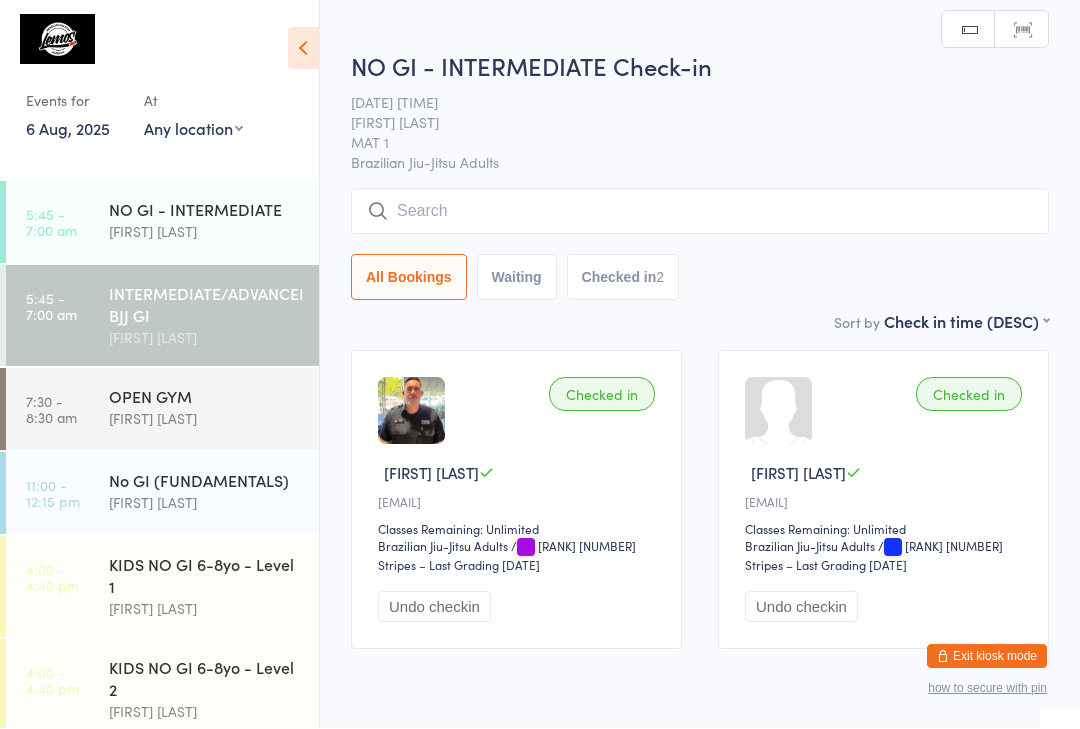 scroll, scrollTop: 1, scrollLeft: 0, axis: vertical 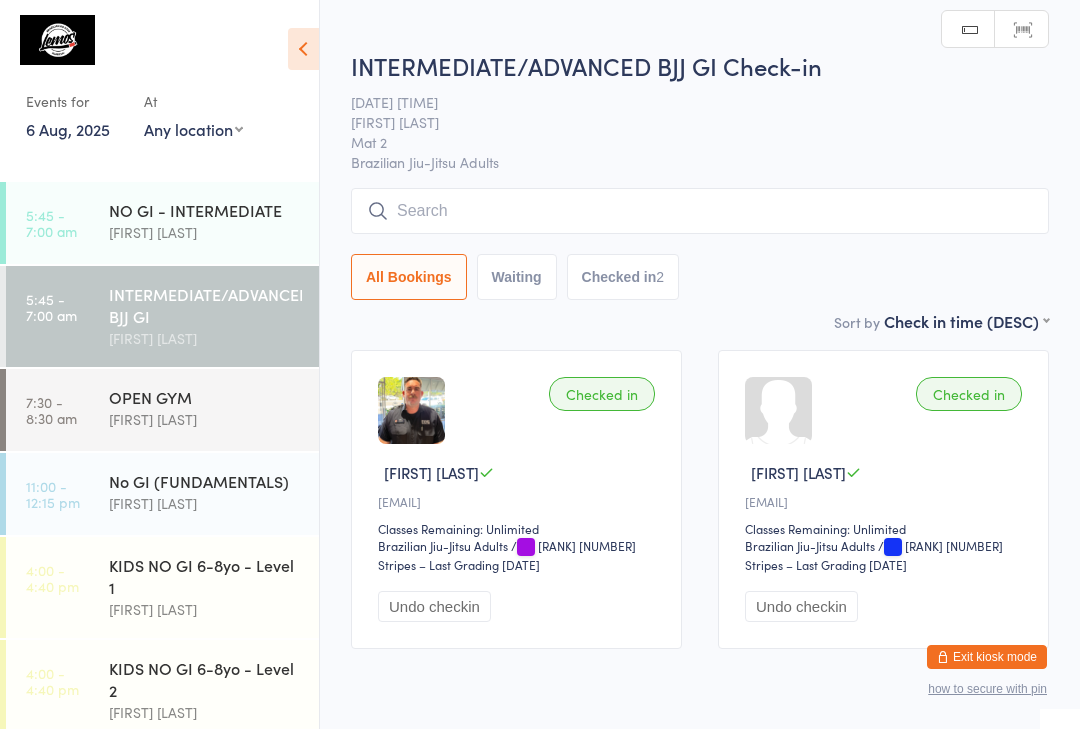 click at bounding box center (700, 211) 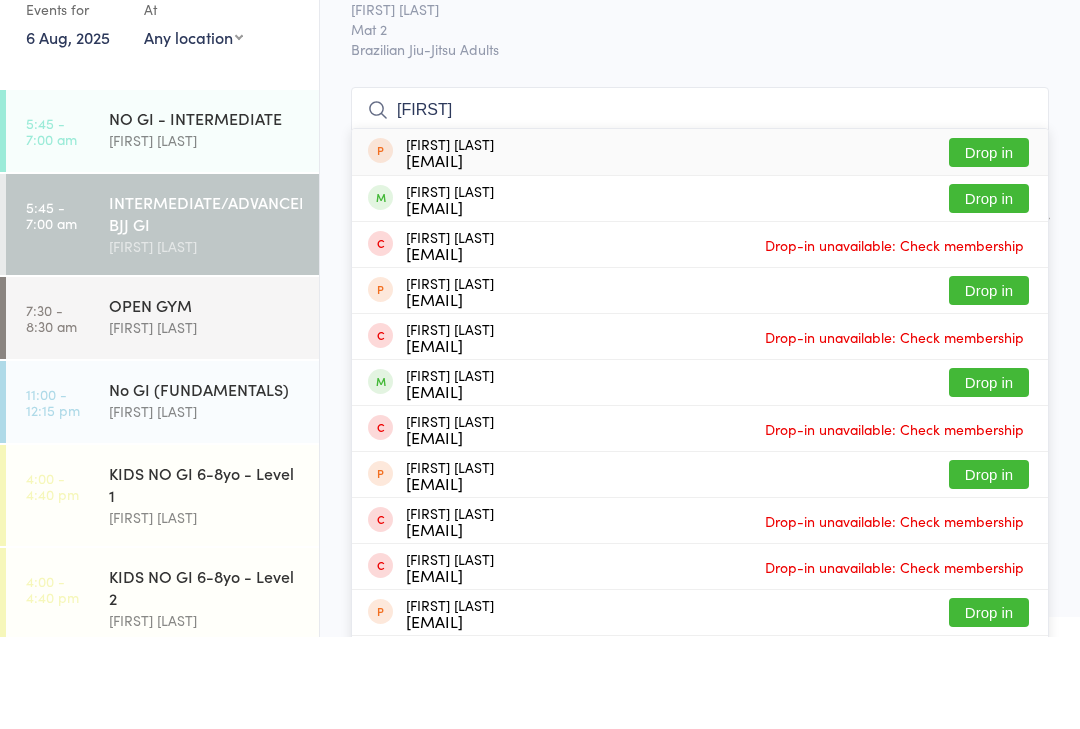 type on "[FIRST]" 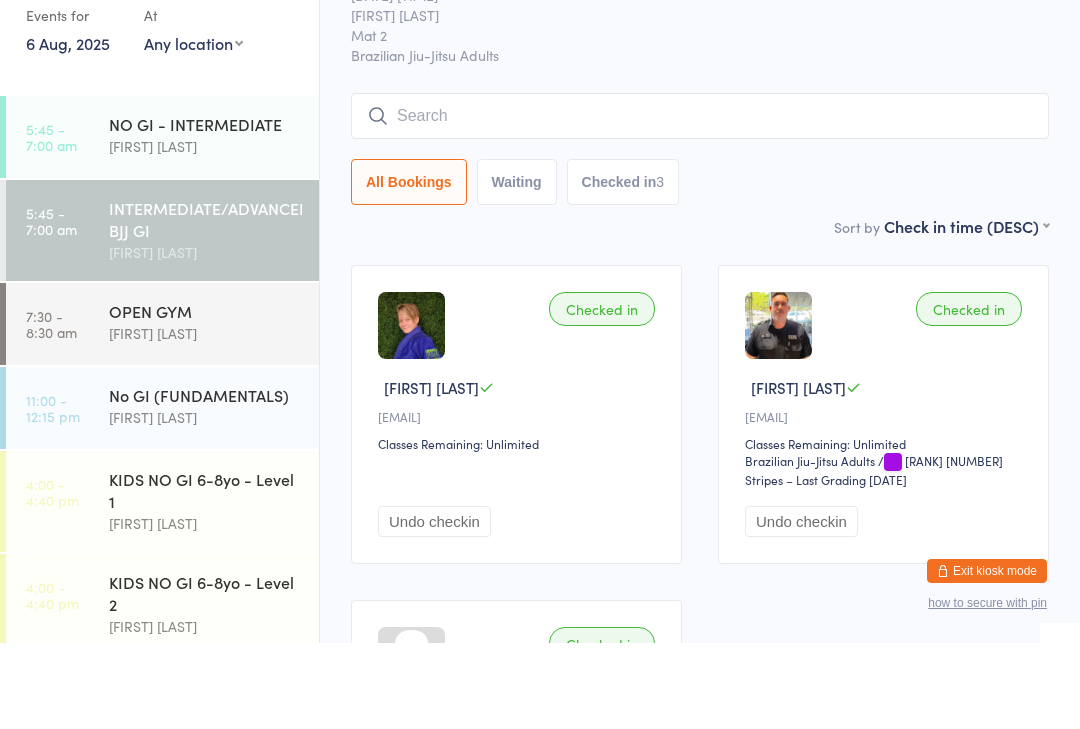 click on "NO GI - INTERMEDIATE" at bounding box center (205, 210) 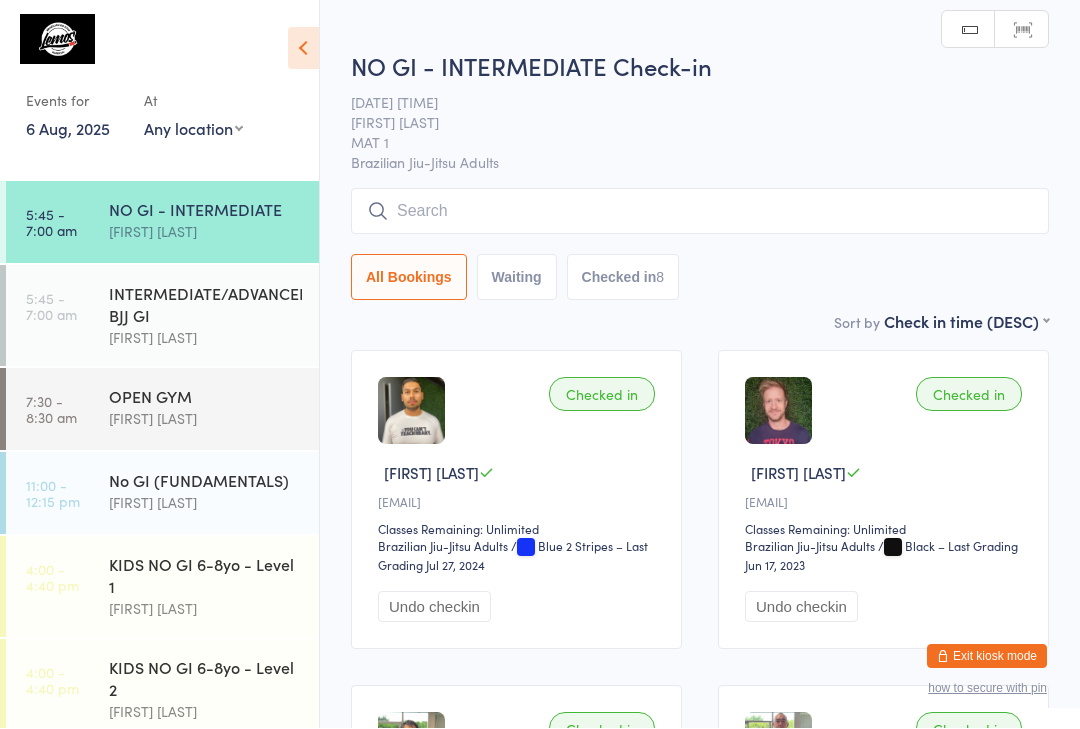 scroll, scrollTop: 1, scrollLeft: 0, axis: vertical 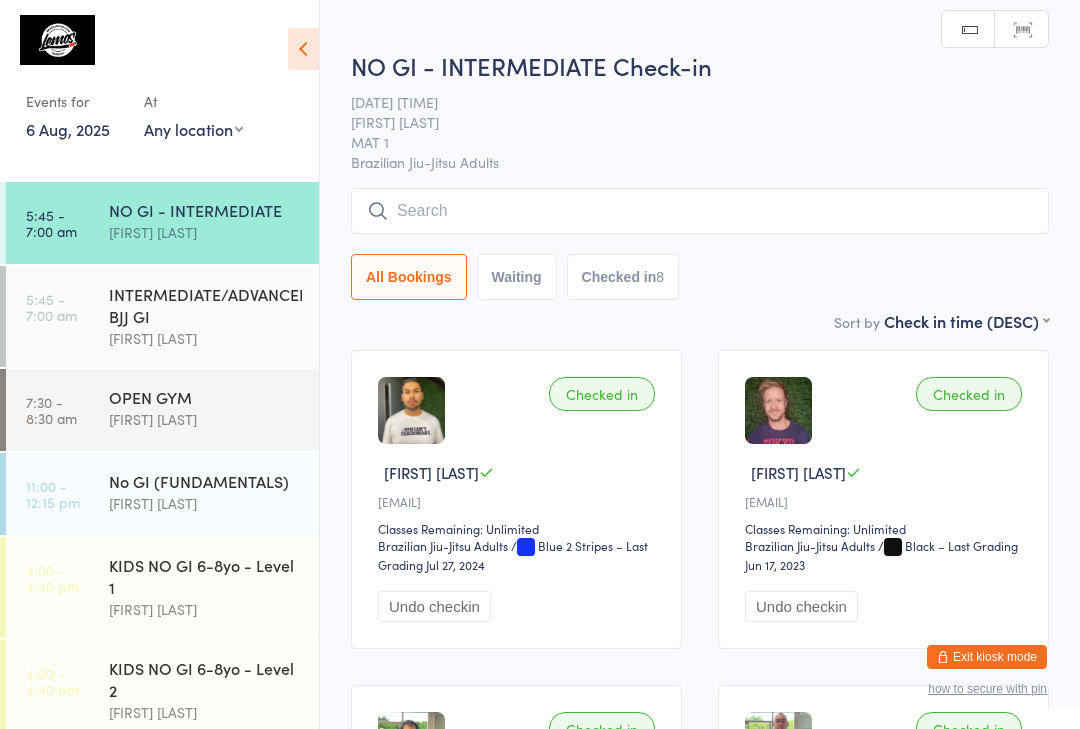 click at bounding box center (700, 211) 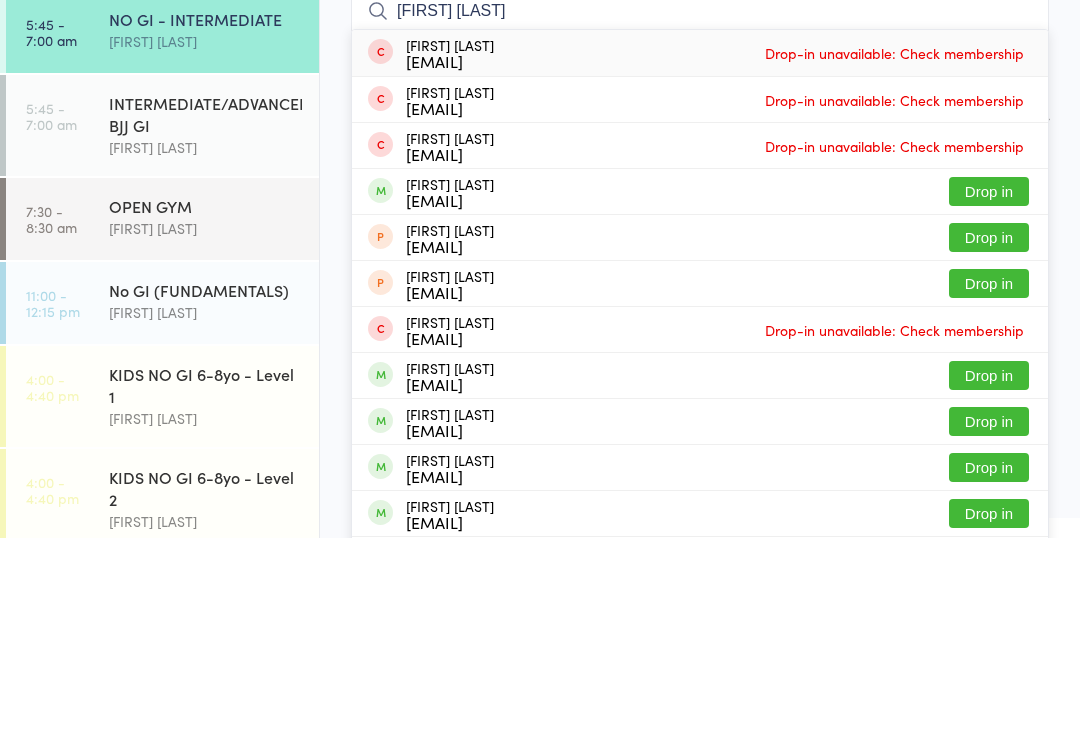 type on "[FIRST] [LAST]" 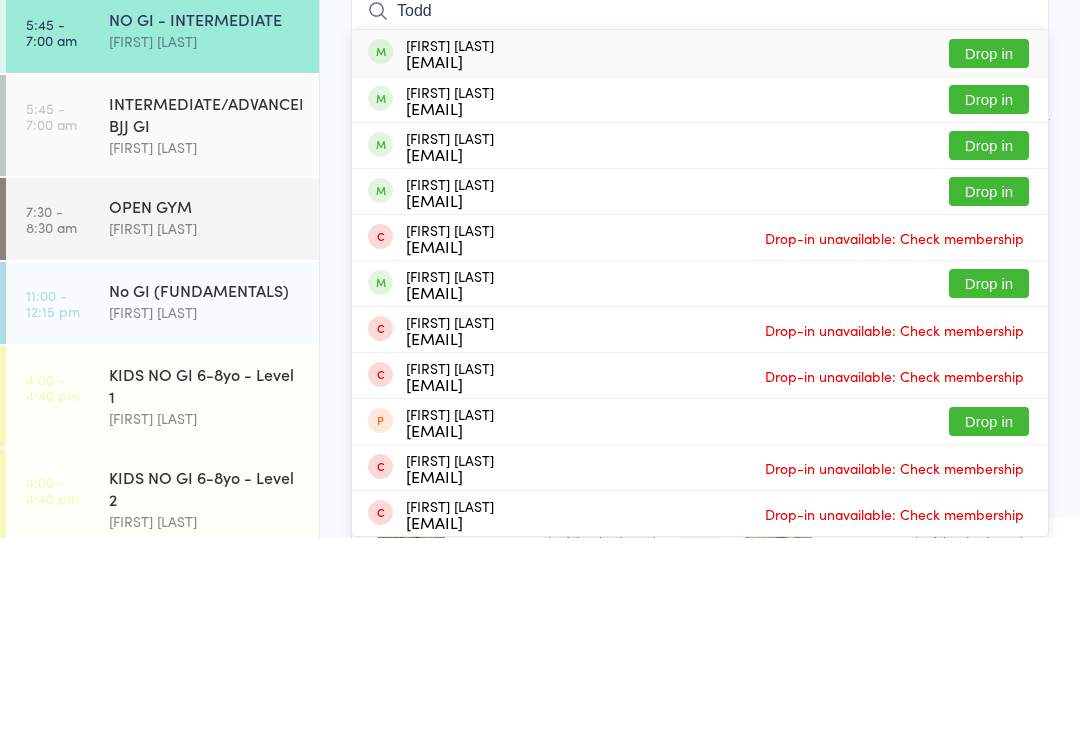 type on "Todd" 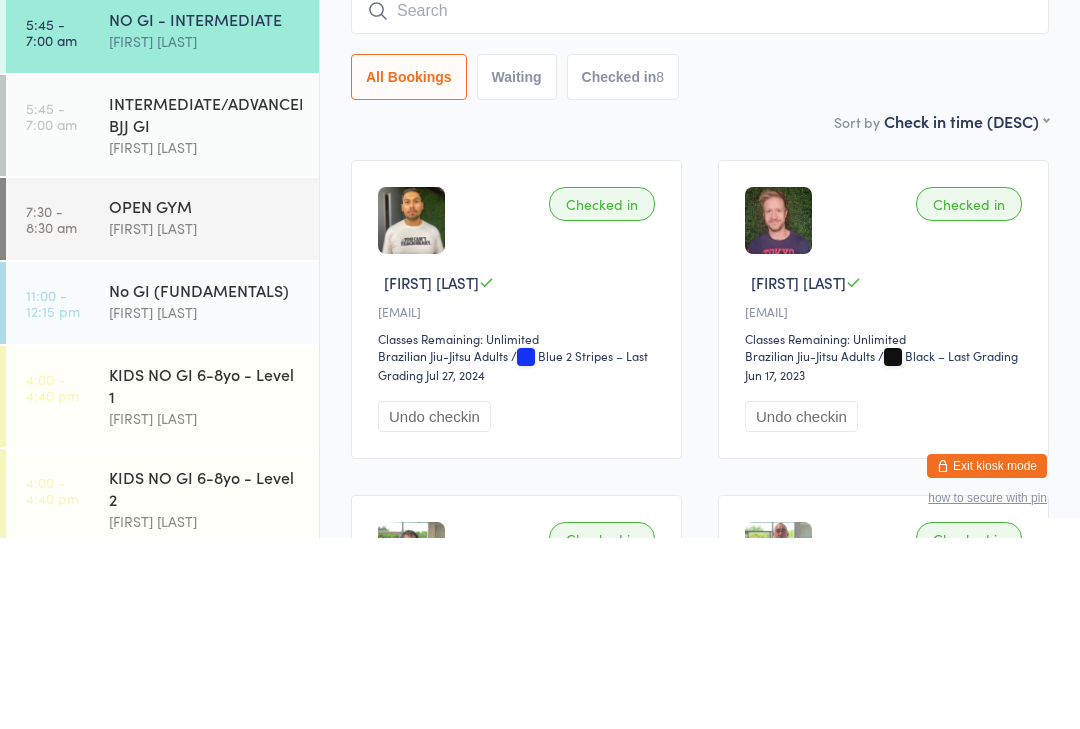 scroll, scrollTop: 191, scrollLeft: 0, axis: vertical 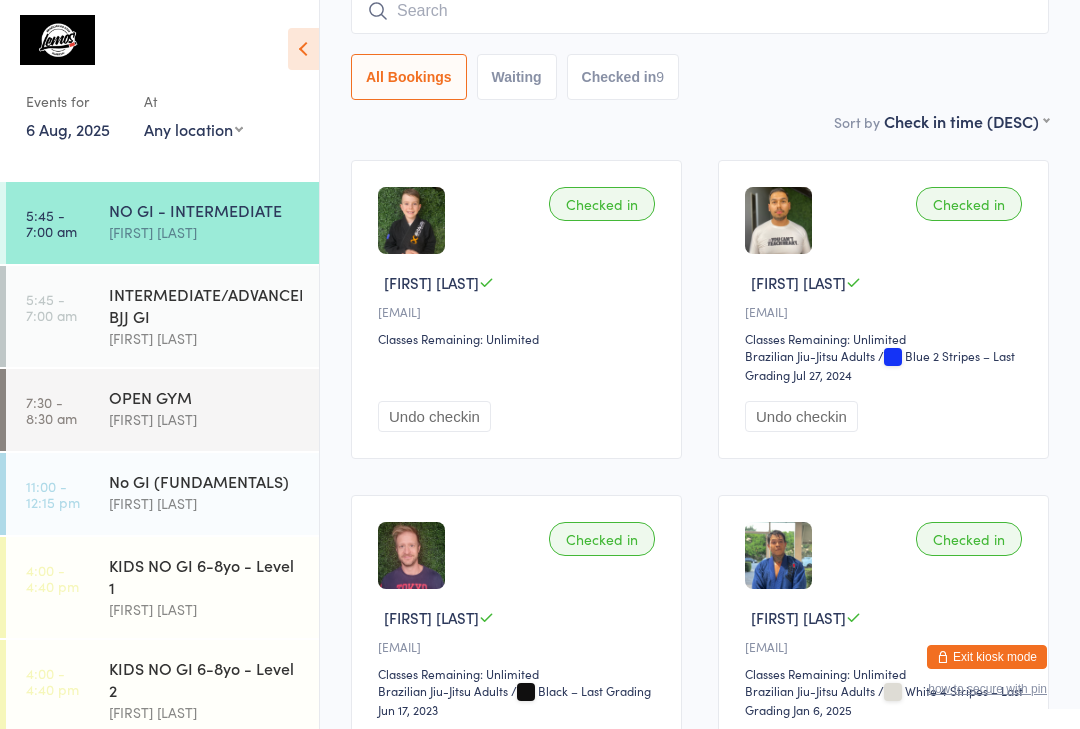 click at bounding box center [700, 11] 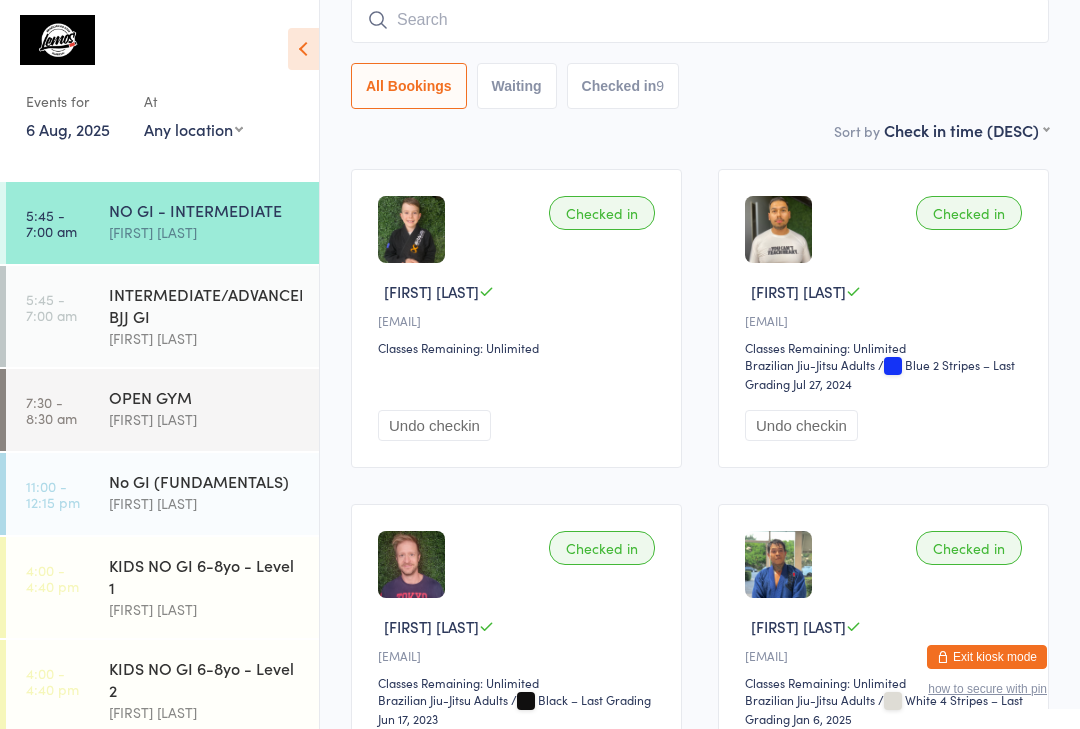 scroll, scrollTop: 181, scrollLeft: 0, axis: vertical 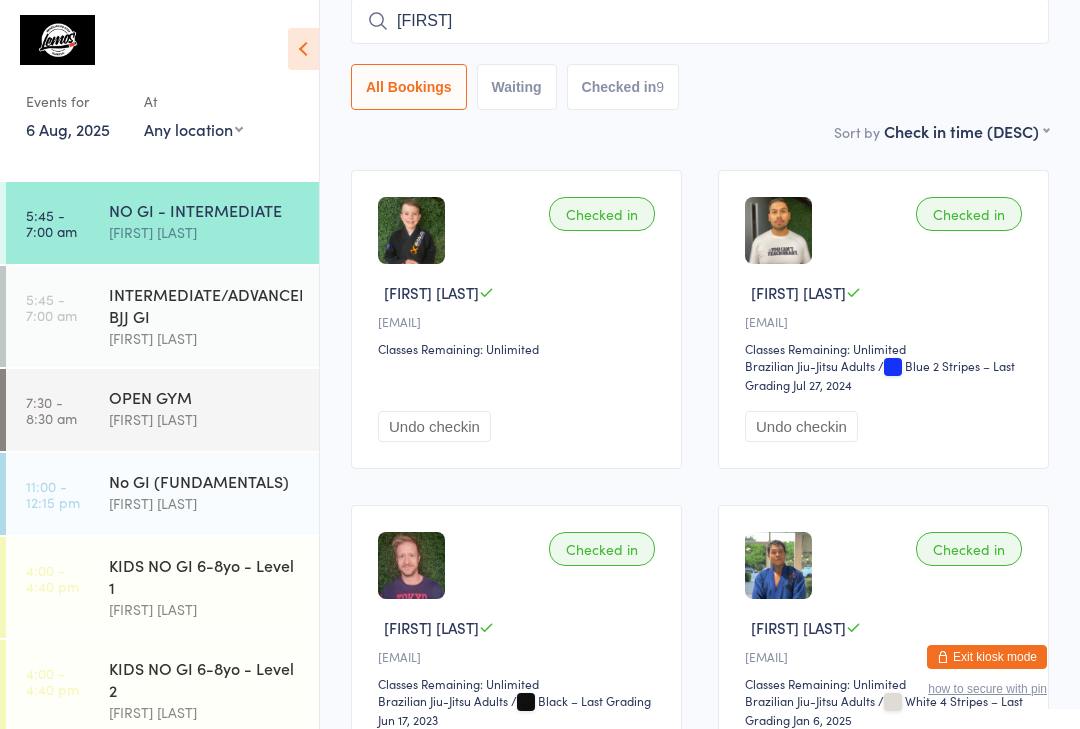 type on "[FIRST]" 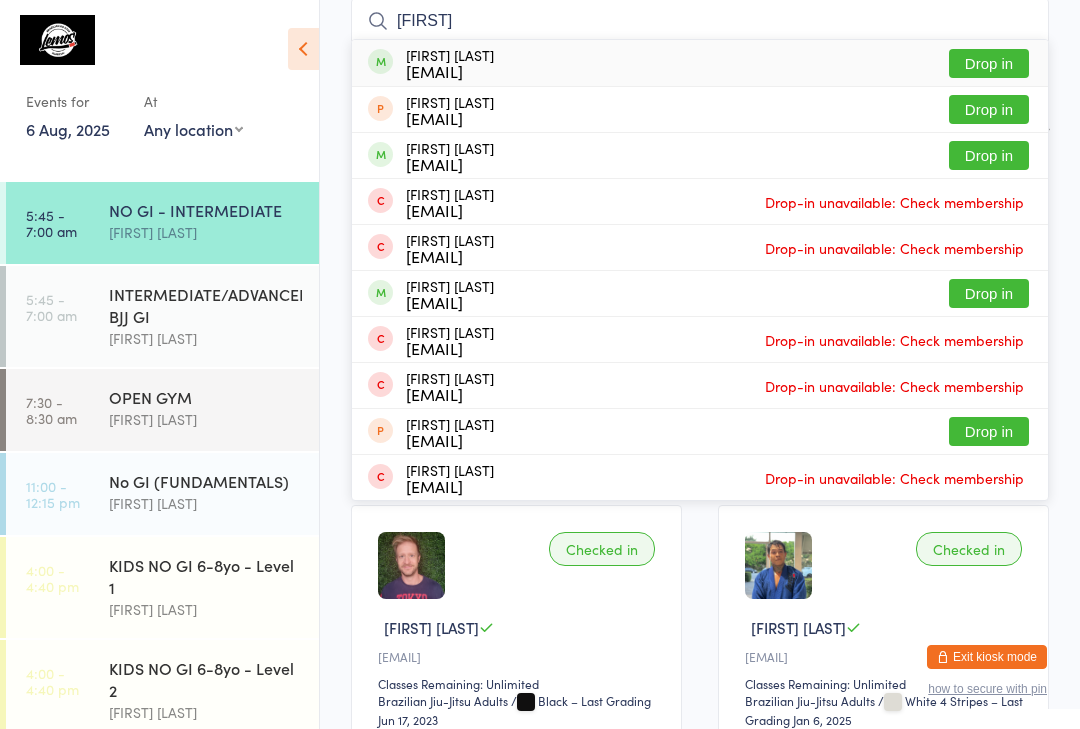 type 